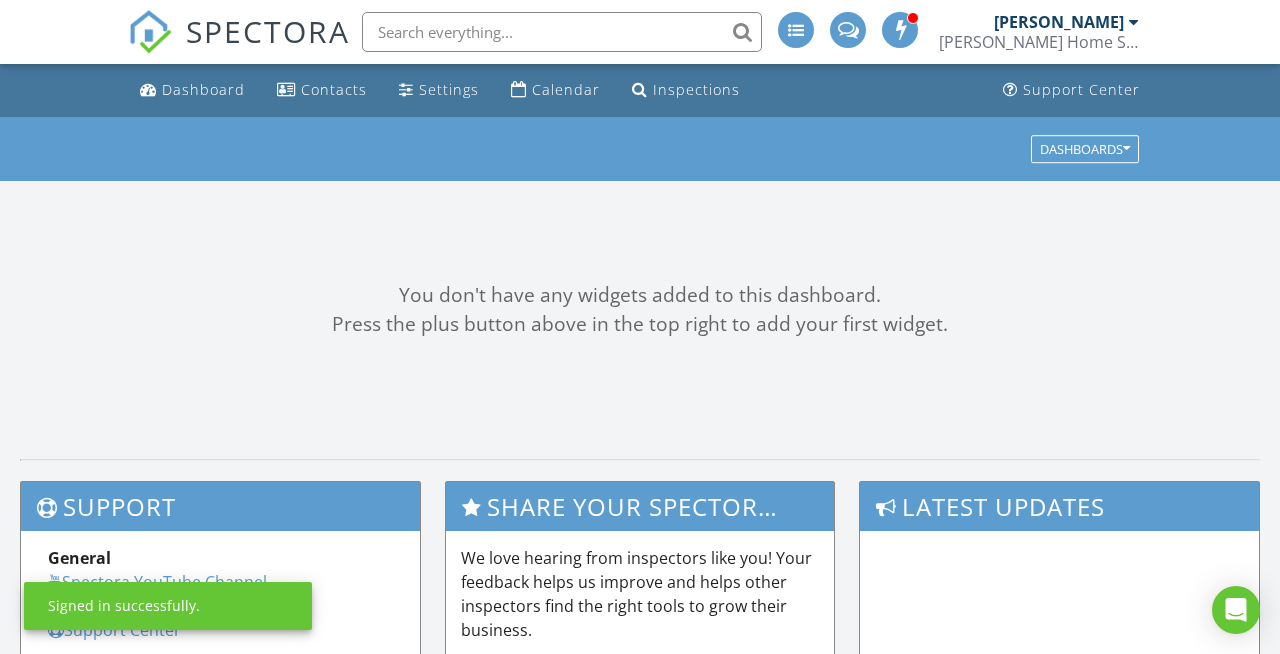 scroll, scrollTop: 0, scrollLeft: 0, axis: both 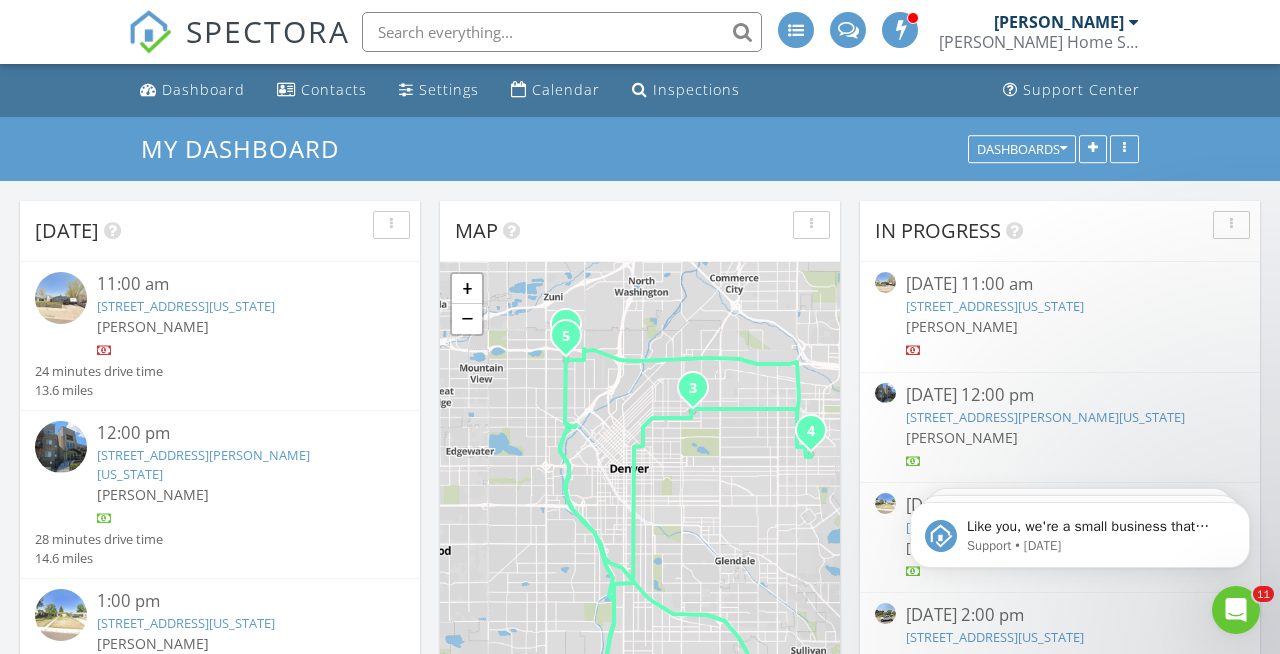 click on "4838 Zuni St , Denver, Colorado 80221" at bounding box center [995, 306] 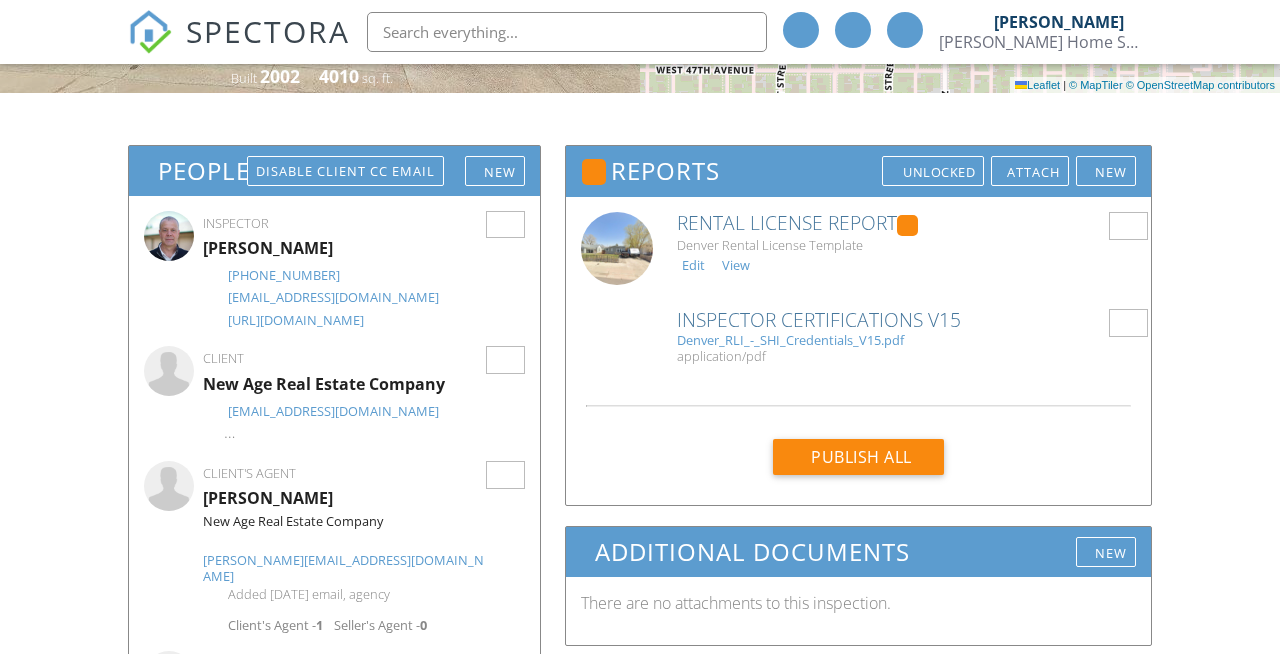 scroll, scrollTop: 441, scrollLeft: 0, axis: vertical 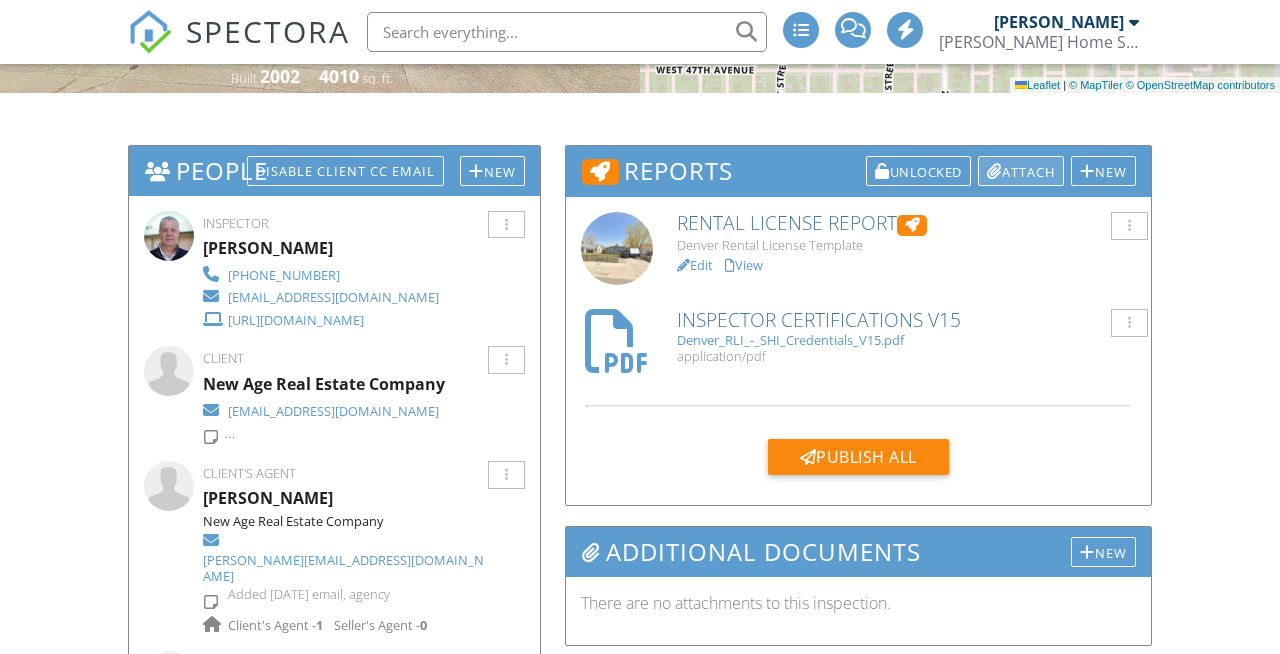 click on "Attach" at bounding box center [1021, 171] 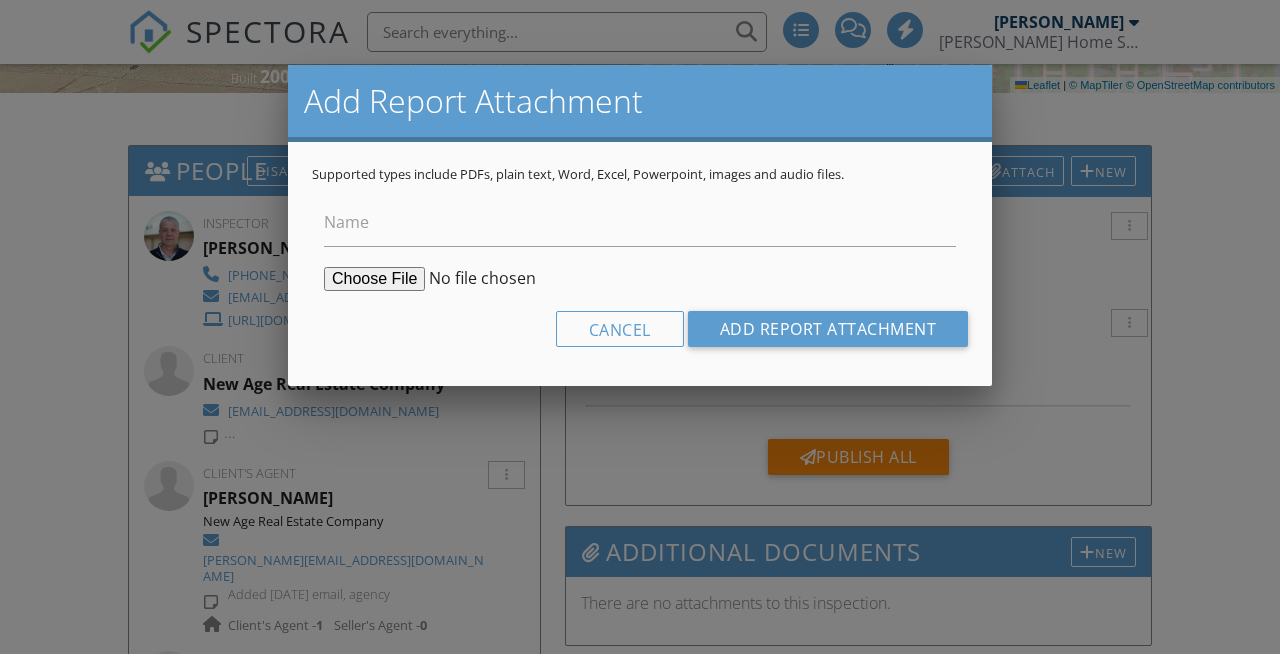click at bounding box center [477, 279] 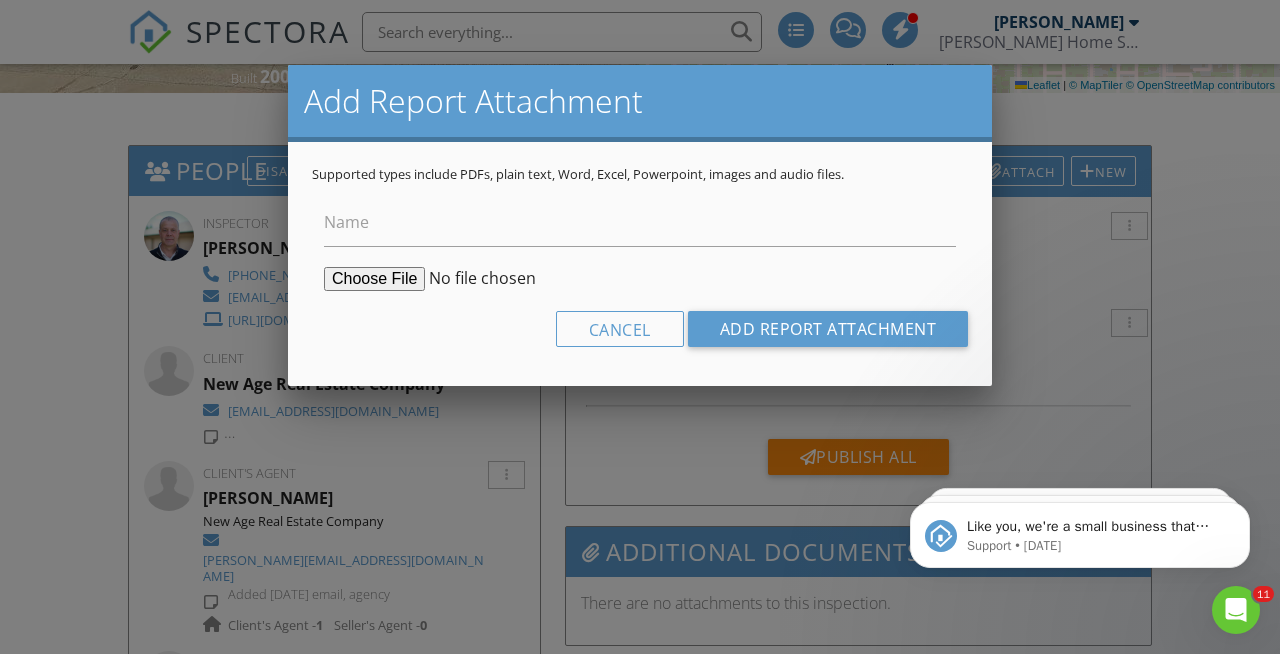 scroll, scrollTop: 0, scrollLeft: 0, axis: both 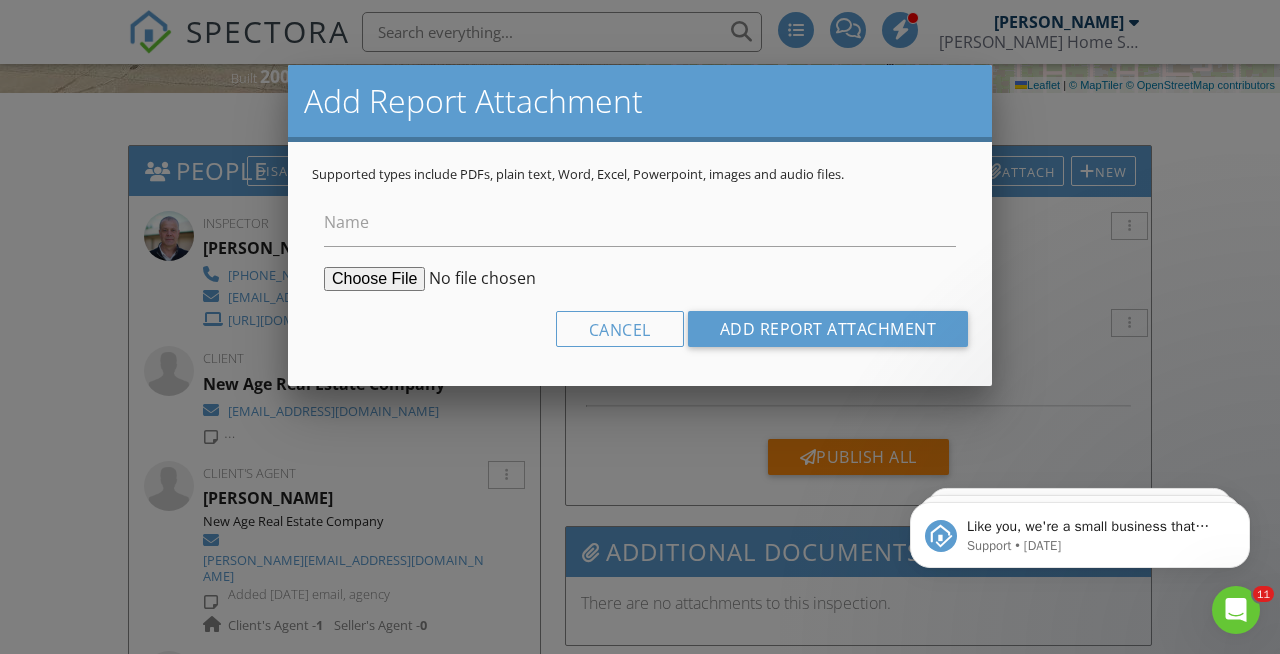 type on "C:\fakepath\4838 Zuni St Non Compliant Signed.pdf" 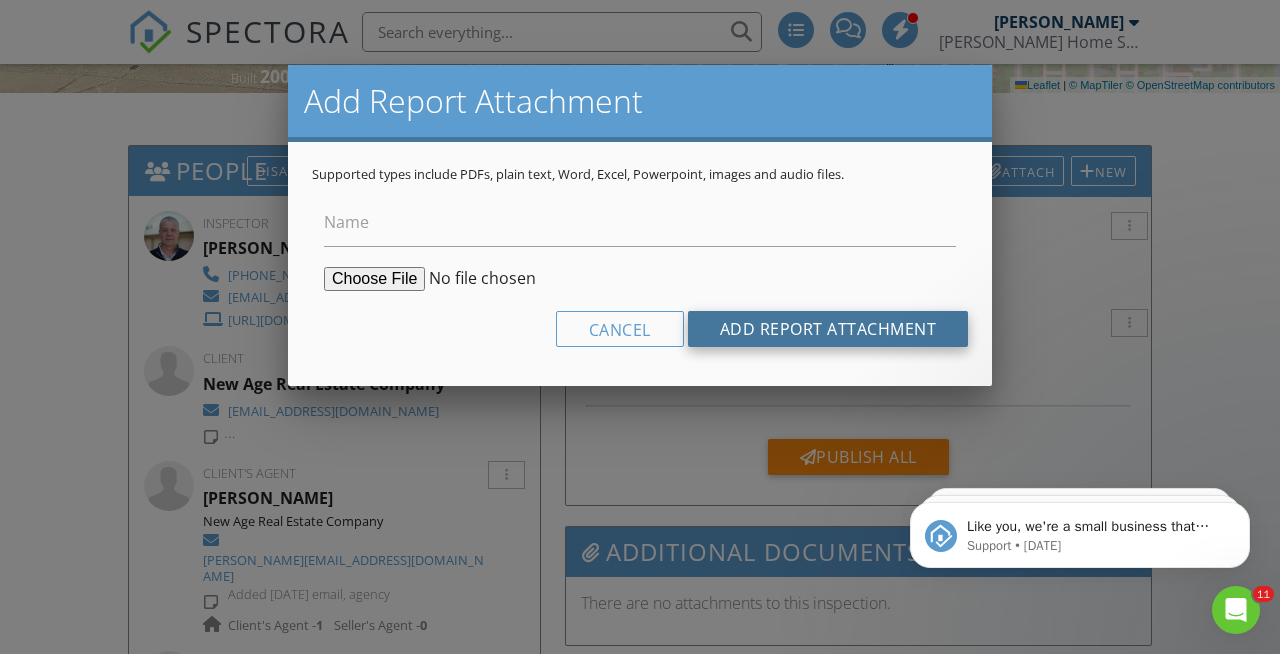 click on "Add Report Attachment" at bounding box center (828, 329) 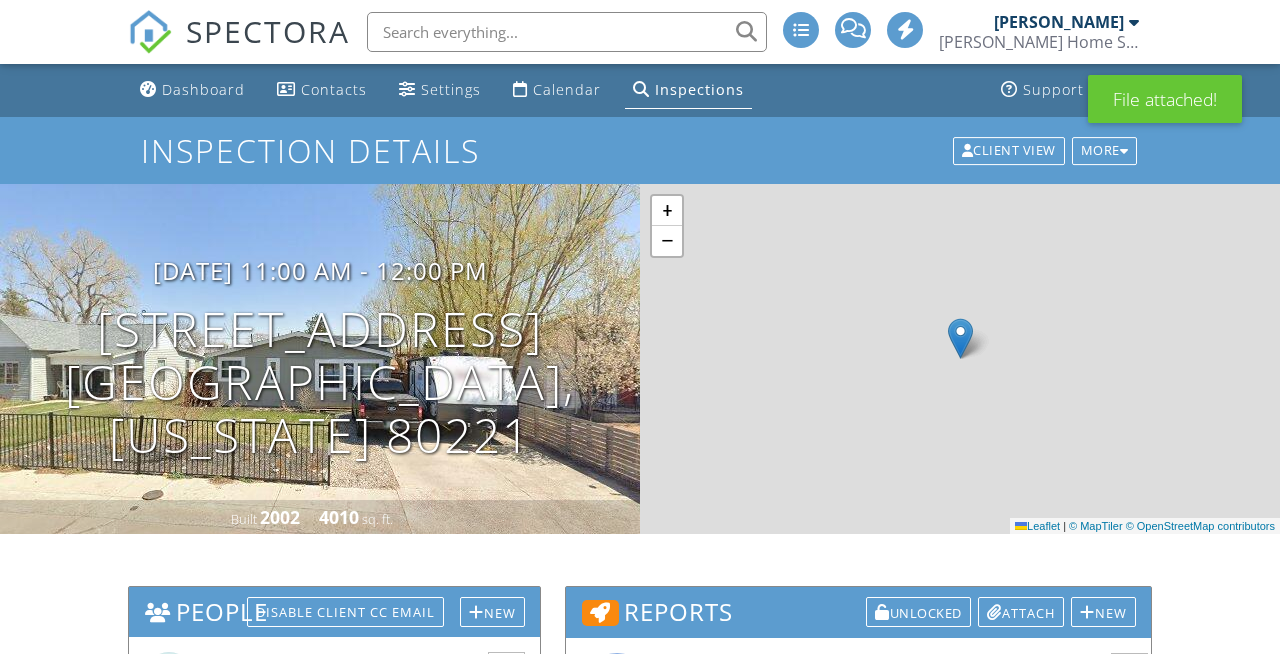 scroll, scrollTop: 614, scrollLeft: 0, axis: vertical 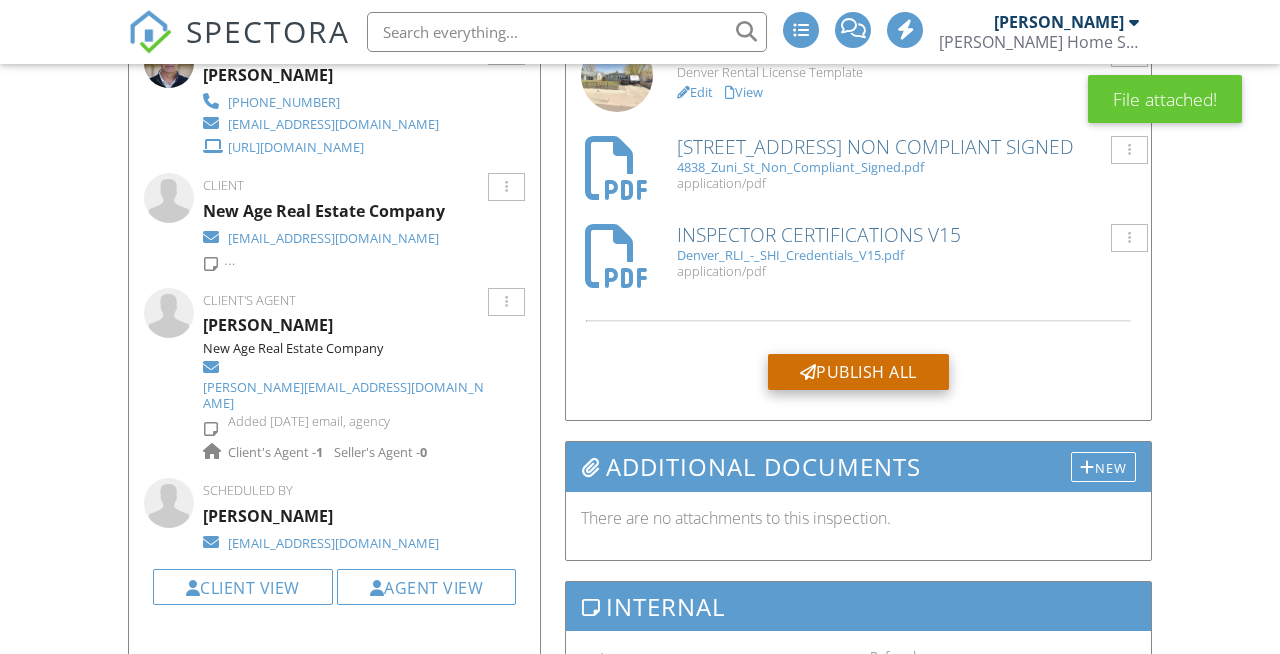 click on "Publish All" at bounding box center [858, 372] 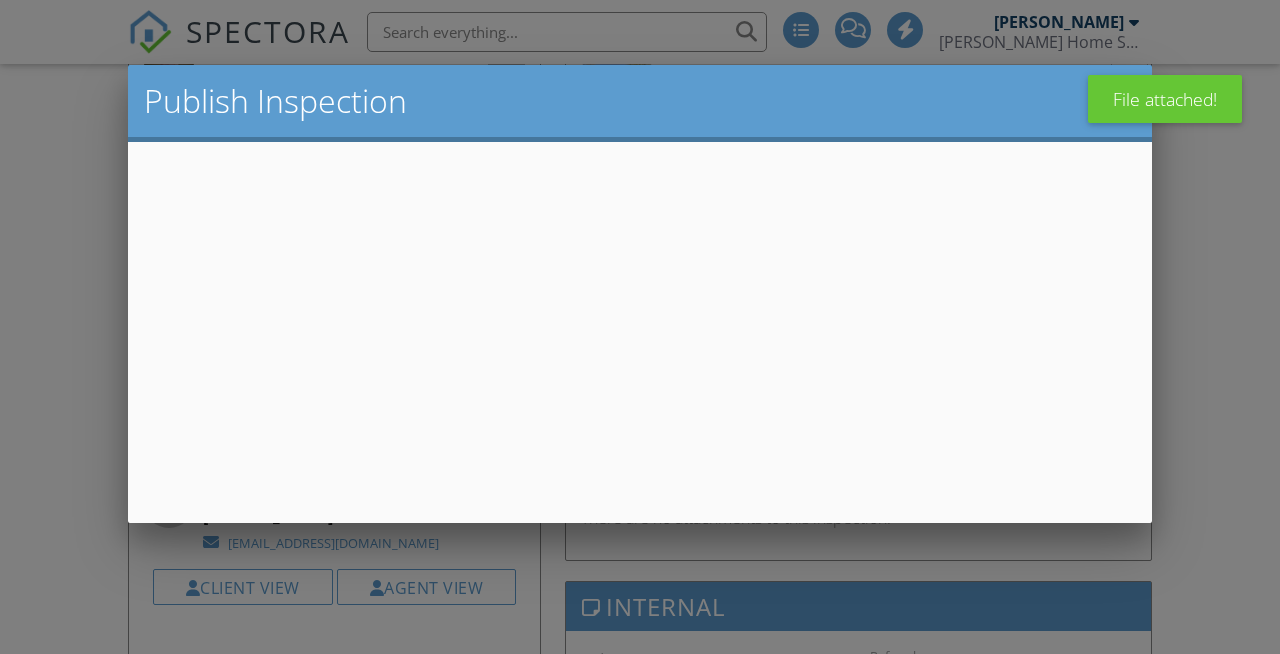 scroll, scrollTop: 614, scrollLeft: 0, axis: vertical 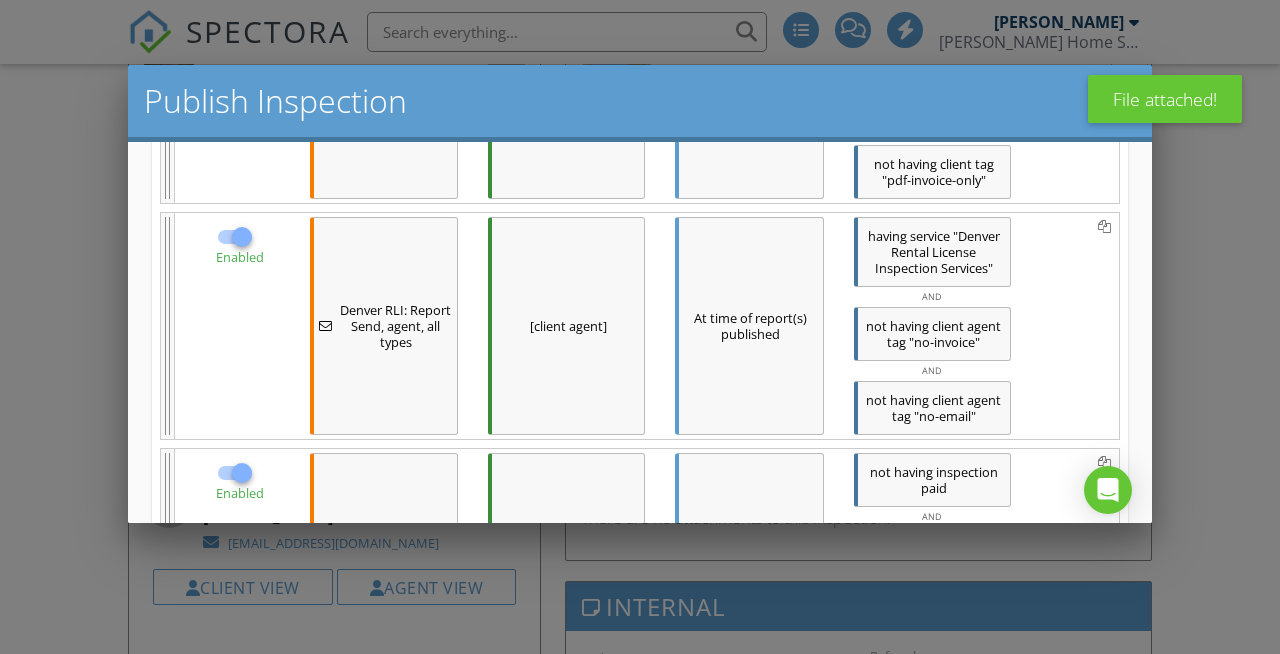 click on "Save & Publish" at bounding box center (640, 1037) 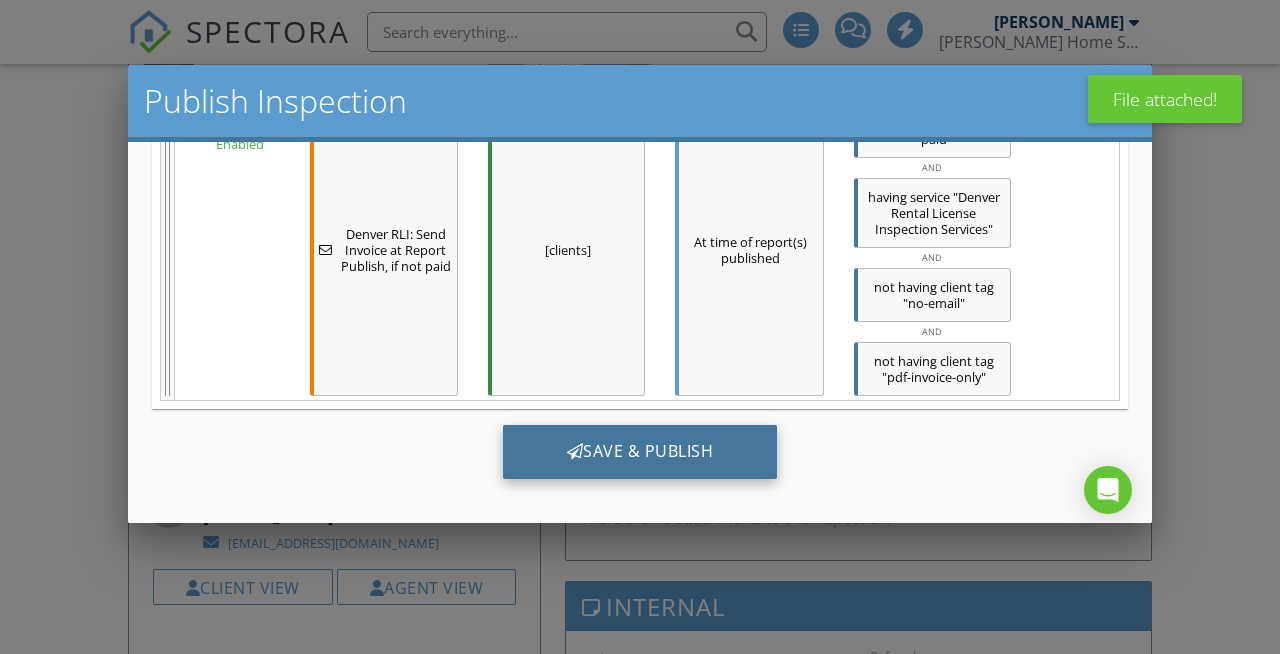 scroll, scrollTop: 0, scrollLeft: 0, axis: both 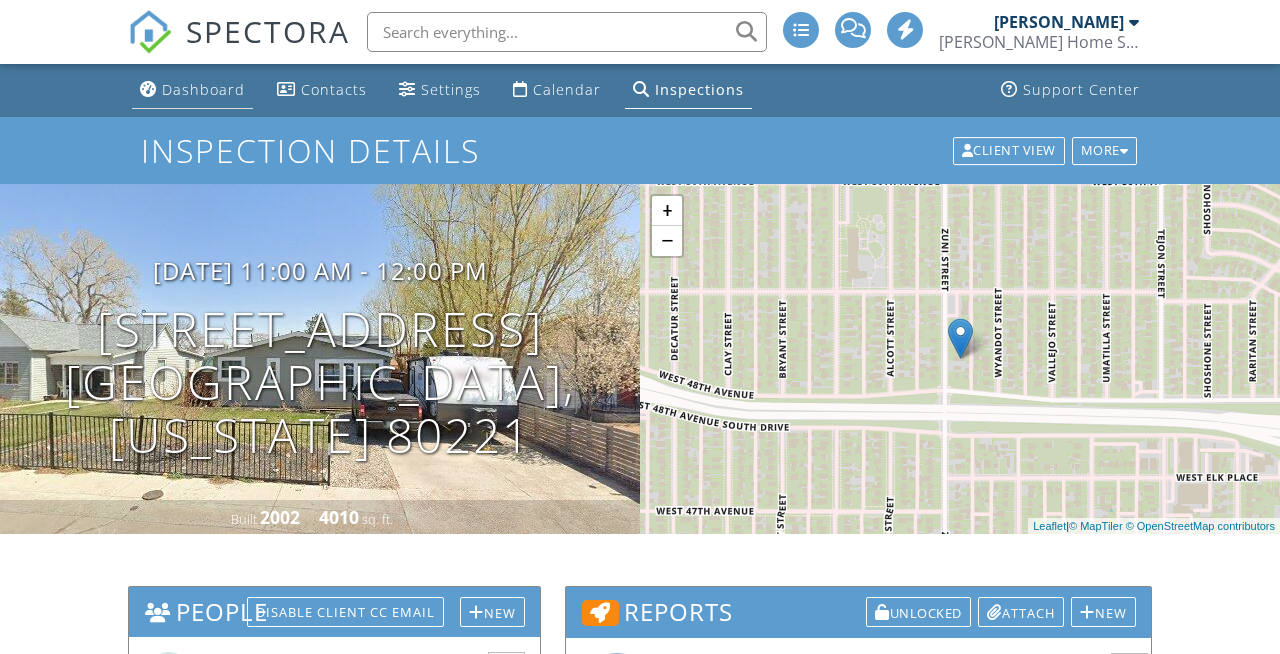 click on "Dashboard" at bounding box center (203, 89) 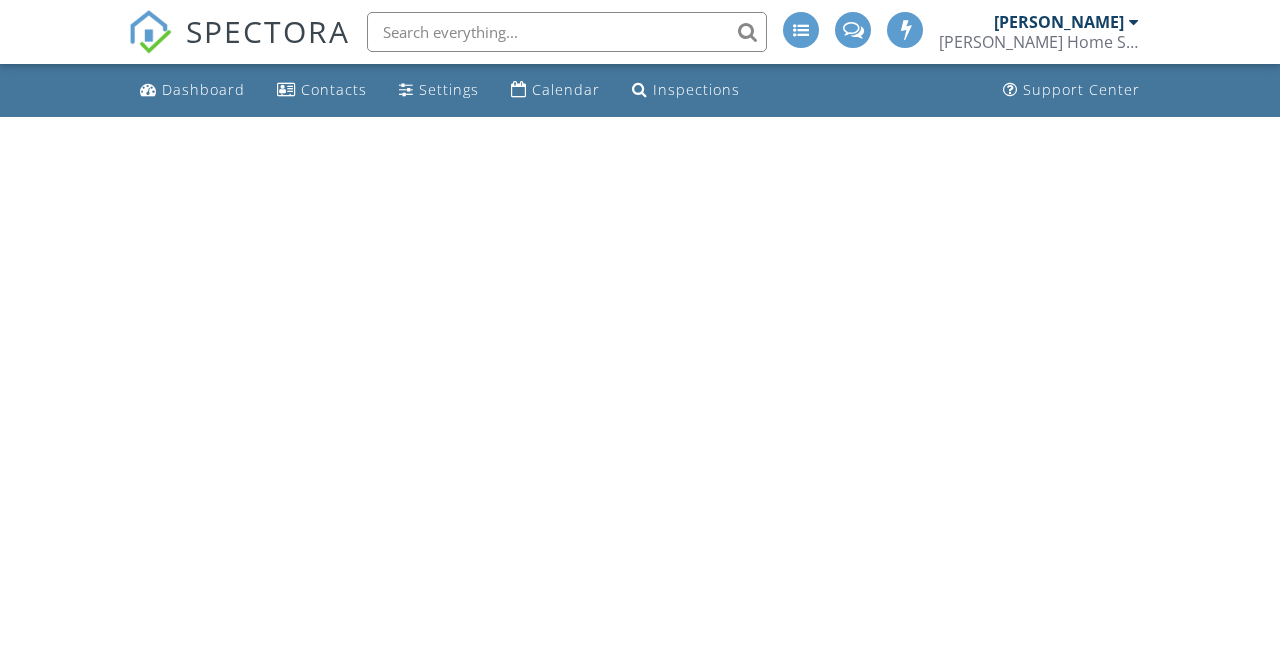 scroll, scrollTop: 0, scrollLeft: 0, axis: both 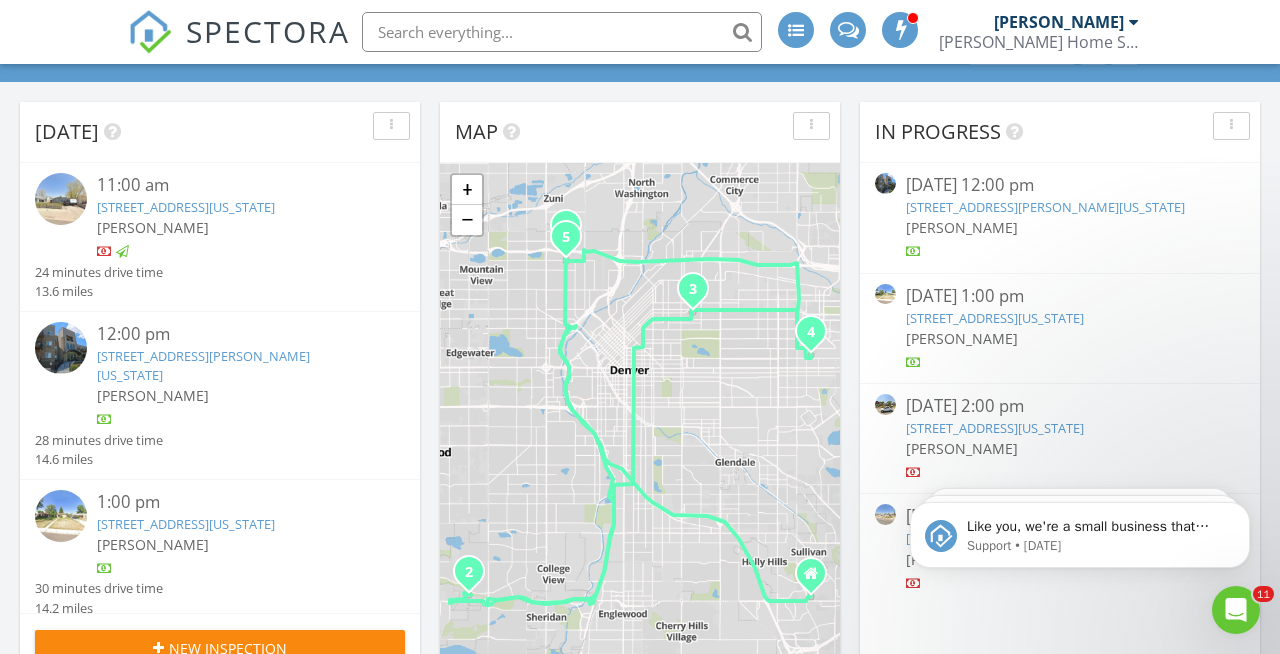 click on "[STREET_ADDRESS][PERSON_NAME][US_STATE]" at bounding box center (1045, 207) 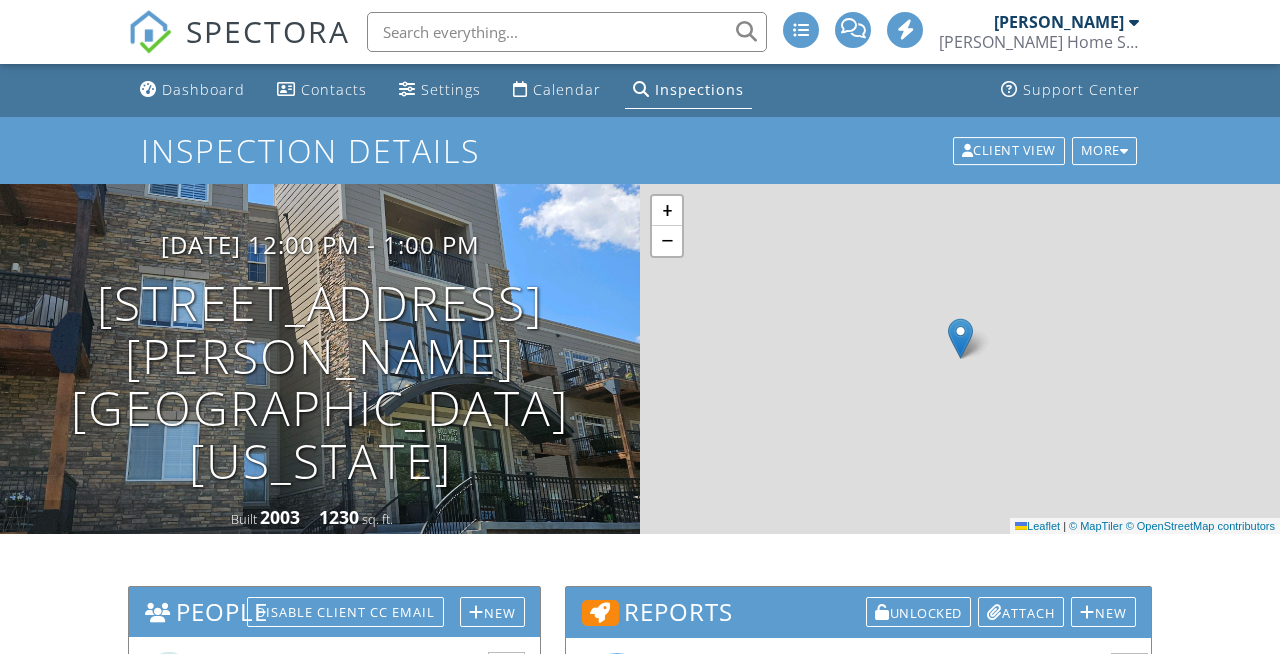 scroll, scrollTop: 0, scrollLeft: 0, axis: both 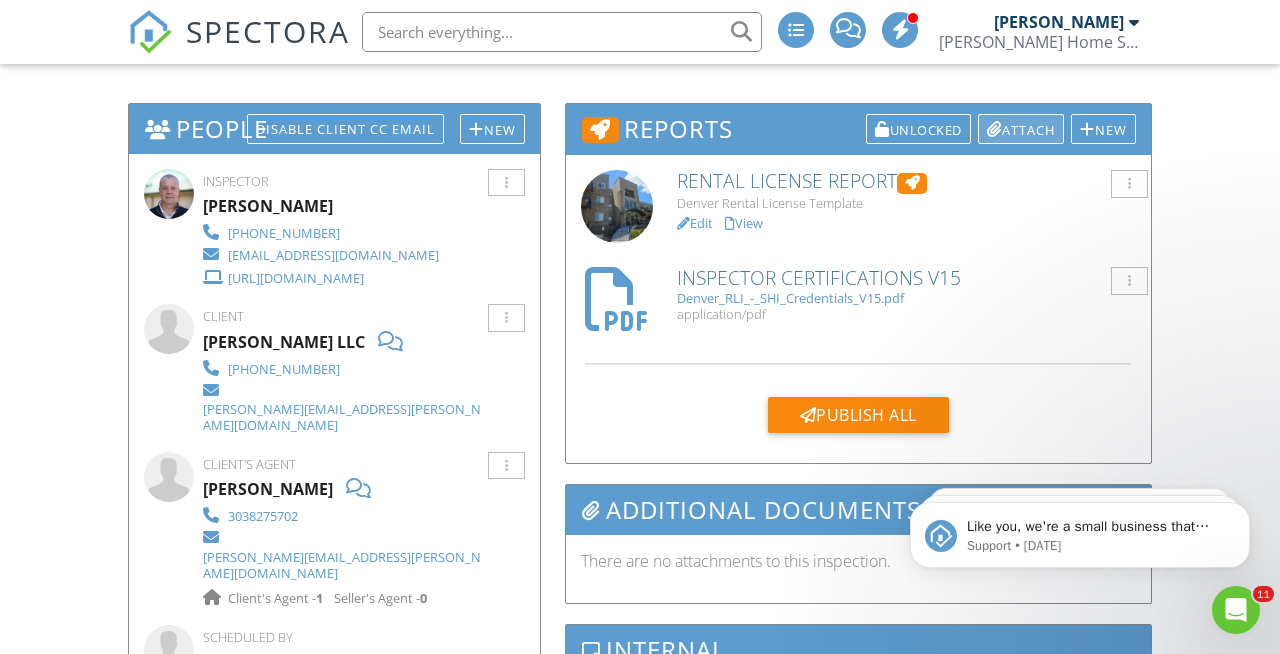 click on "Attach" at bounding box center [1021, 129] 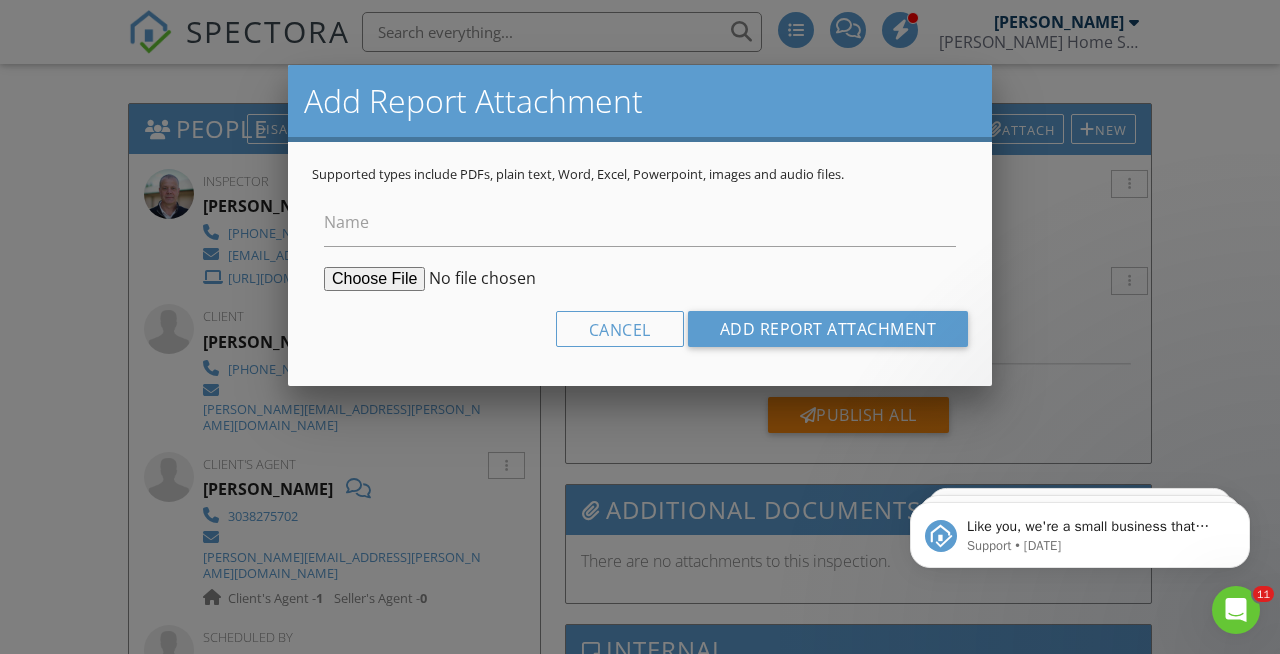 click at bounding box center [477, 279] 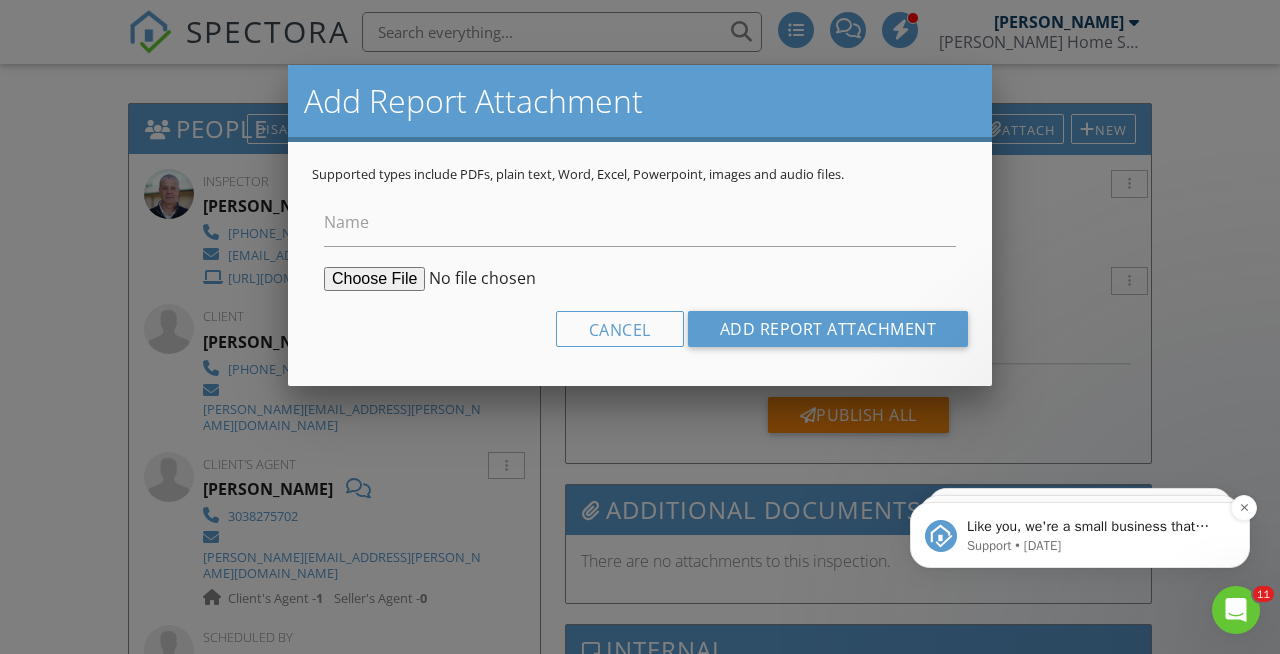 type on "C:\fakepath\6000 W Floyd Ave 105 Compliant.pdf" 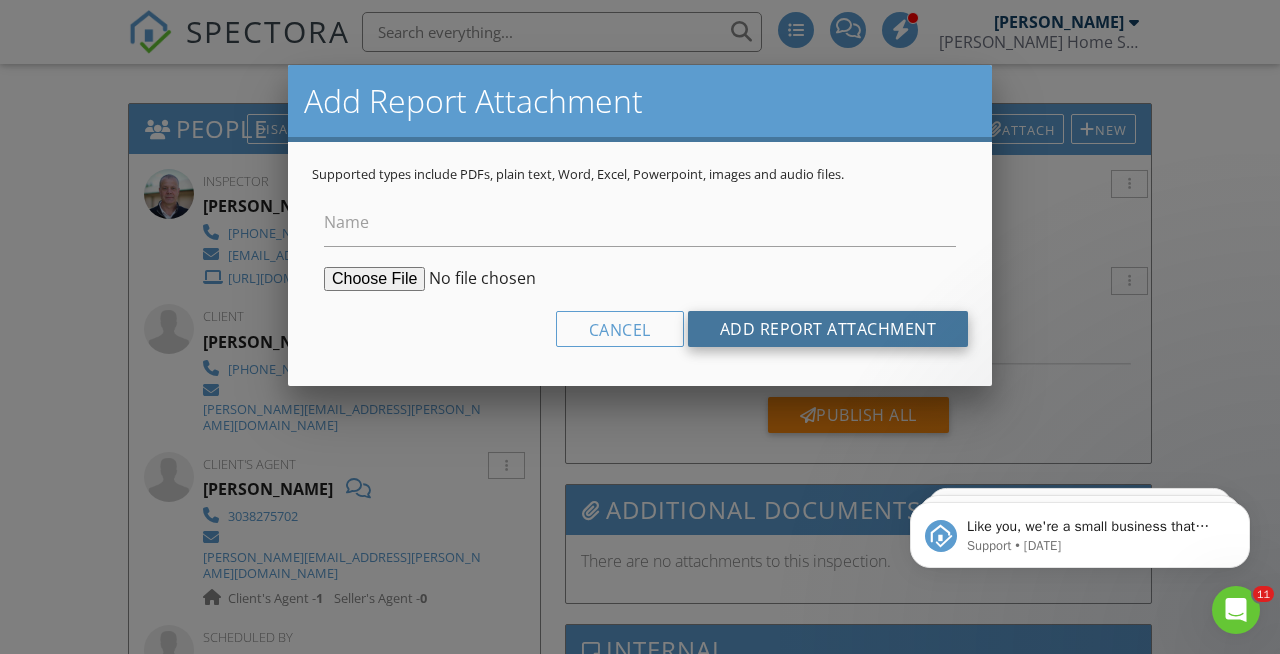 click on "Add Report Attachment" at bounding box center (828, 329) 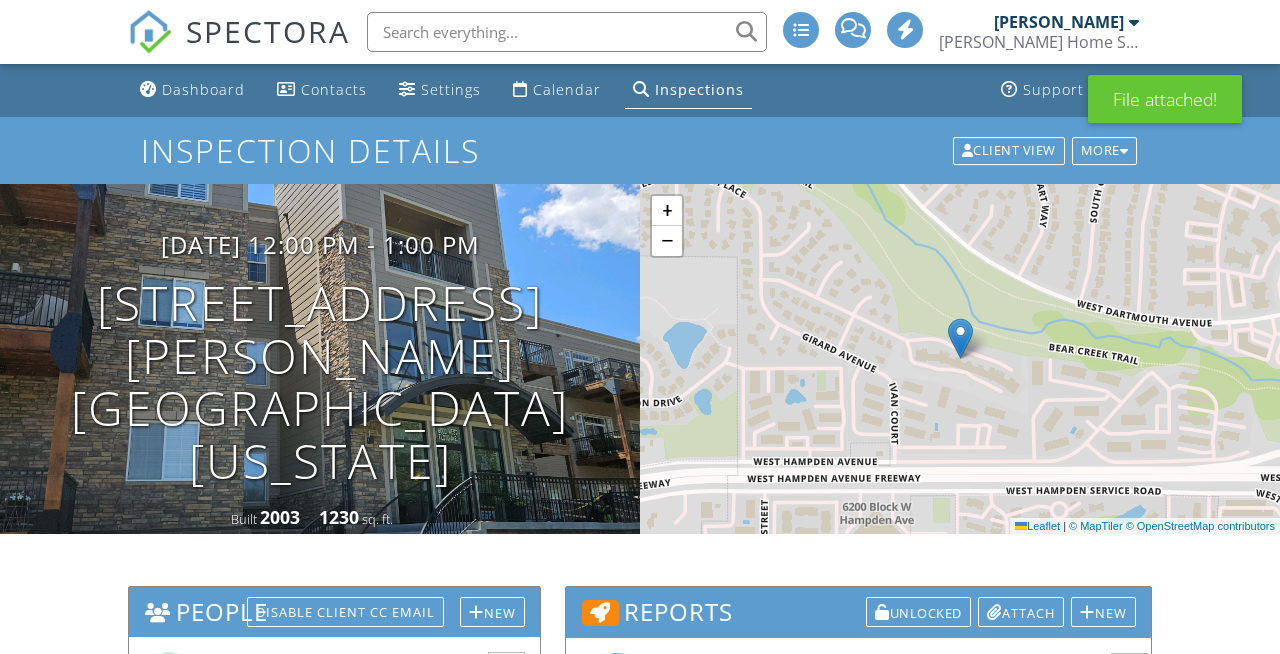 scroll, scrollTop: 557, scrollLeft: 0, axis: vertical 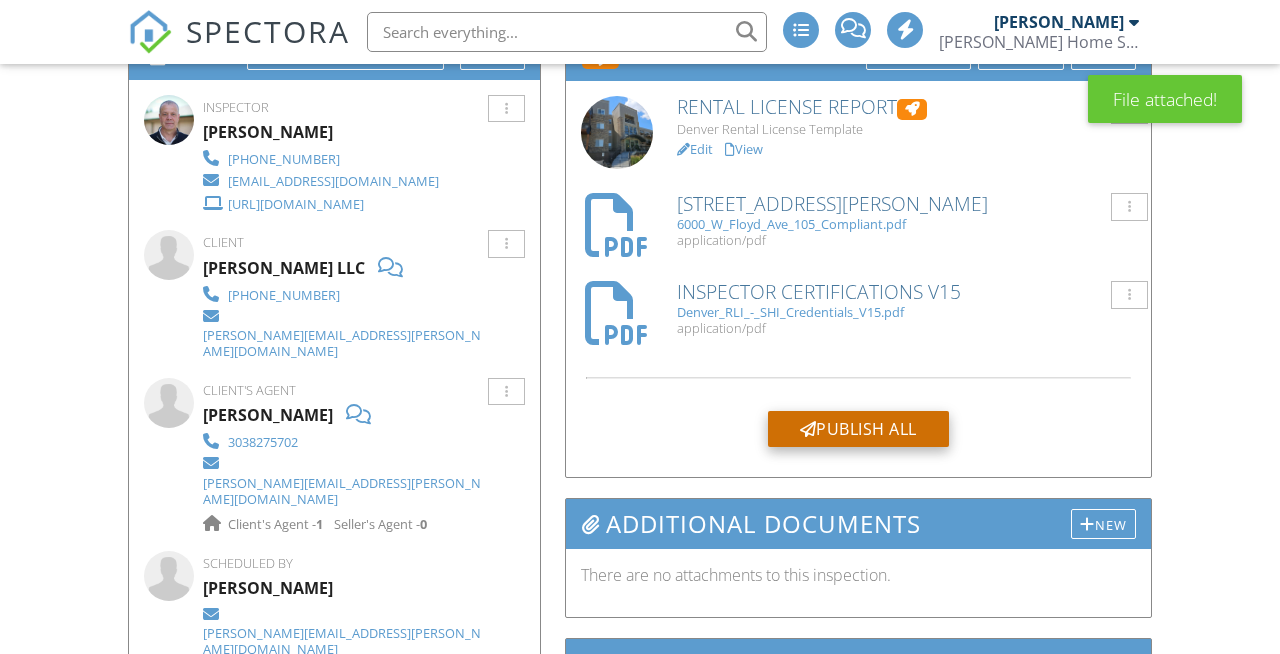 click on "Publish All" at bounding box center [858, 429] 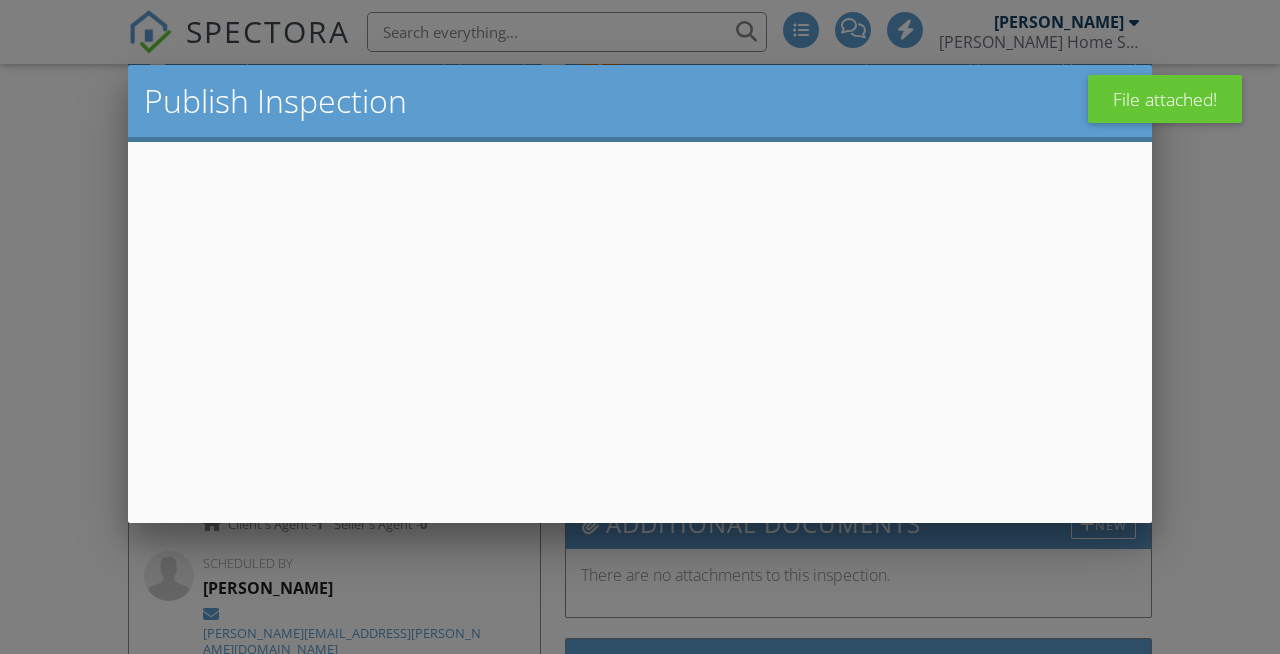 scroll, scrollTop: 557, scrollLeft: 0, axis: vertical 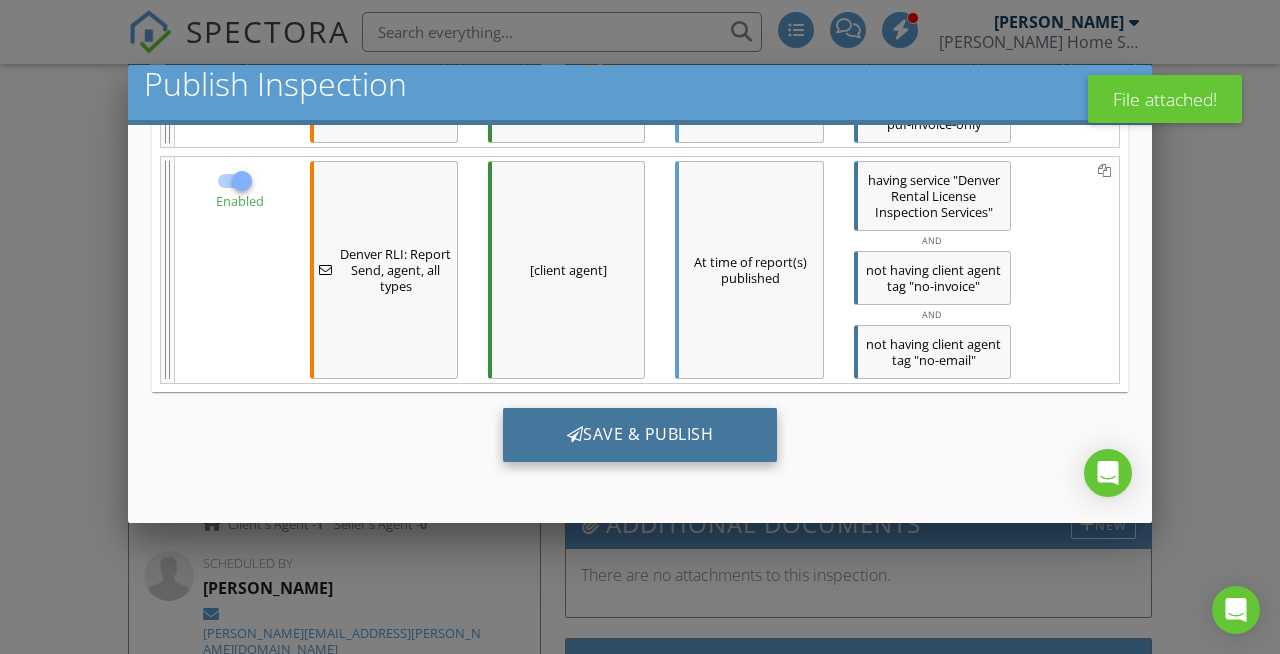 click on "Save & Publish" at bounding box center [640, 435] 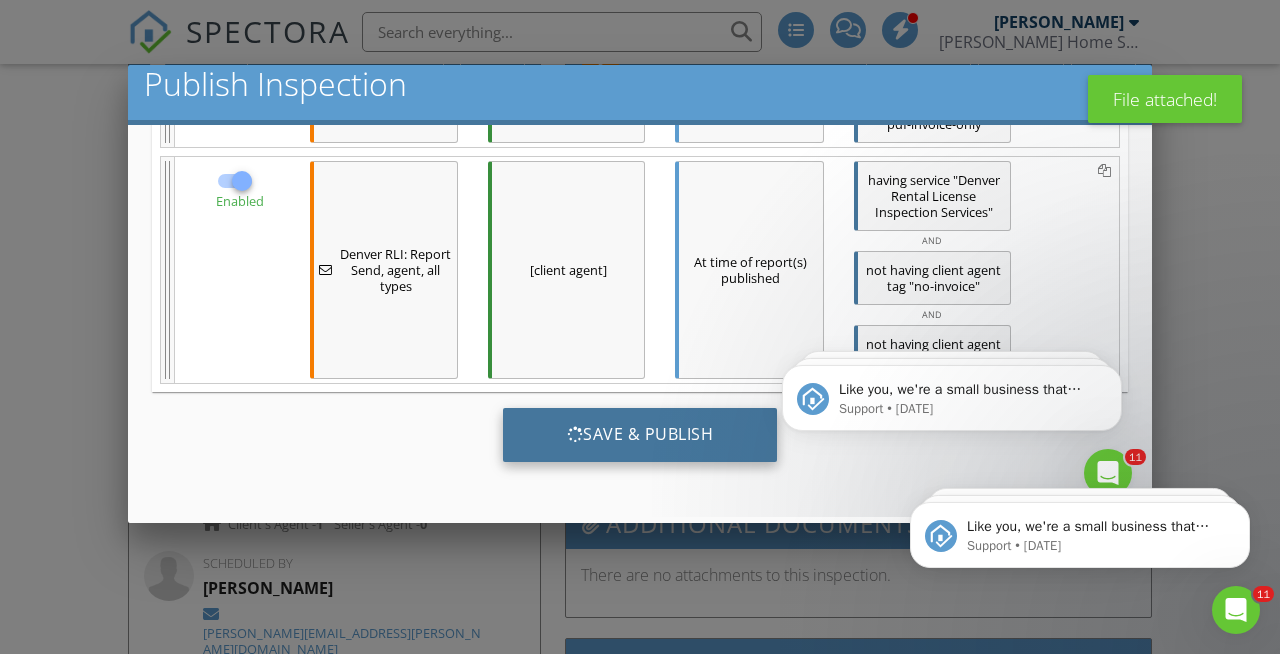scroll, scrollTop: 0, scrollLeft: 0, axis: both 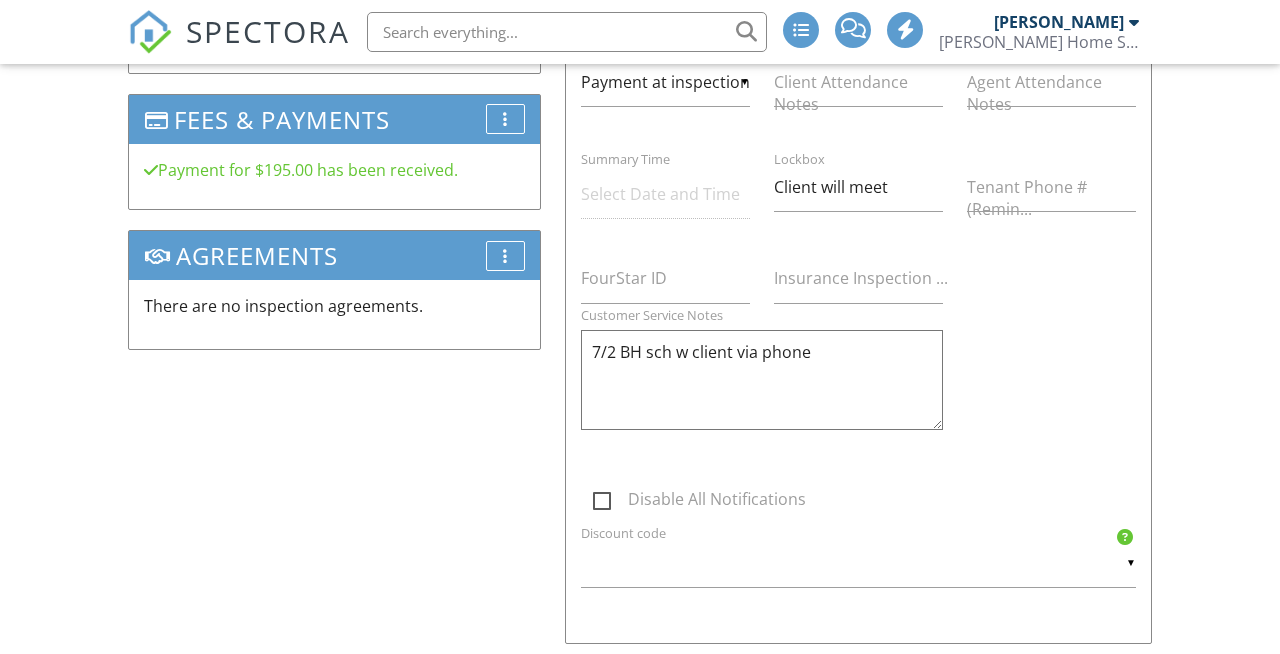 click on "Dashboard" at bounding box center [203, -1355] 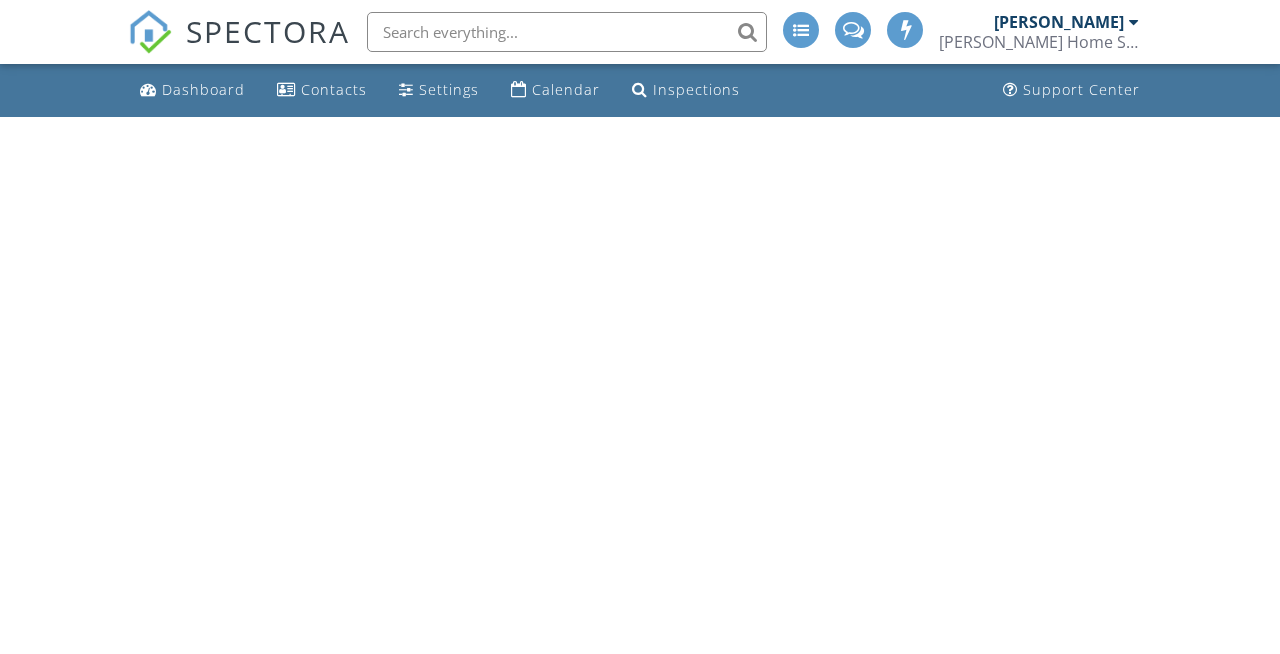 scroll, scrollTop: 0, scrollLeft: 0, axis: both 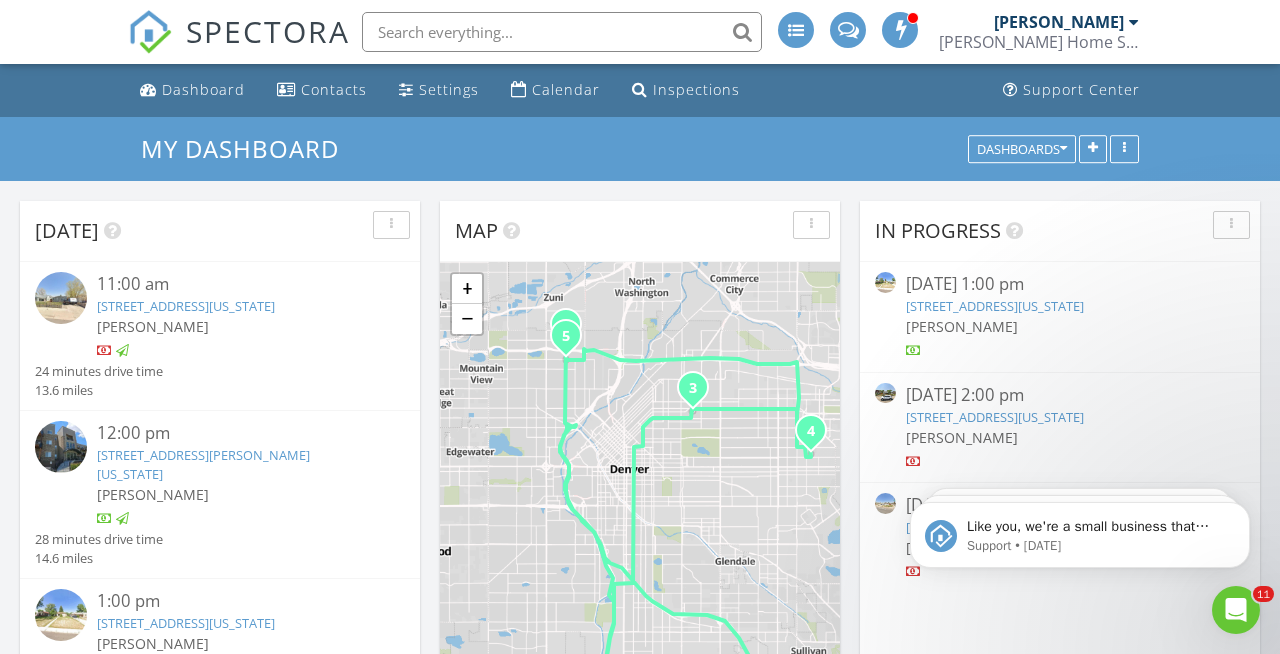 click on "[STREET_ADDRESS][US_STATE]" at bounding box center [995, 306] 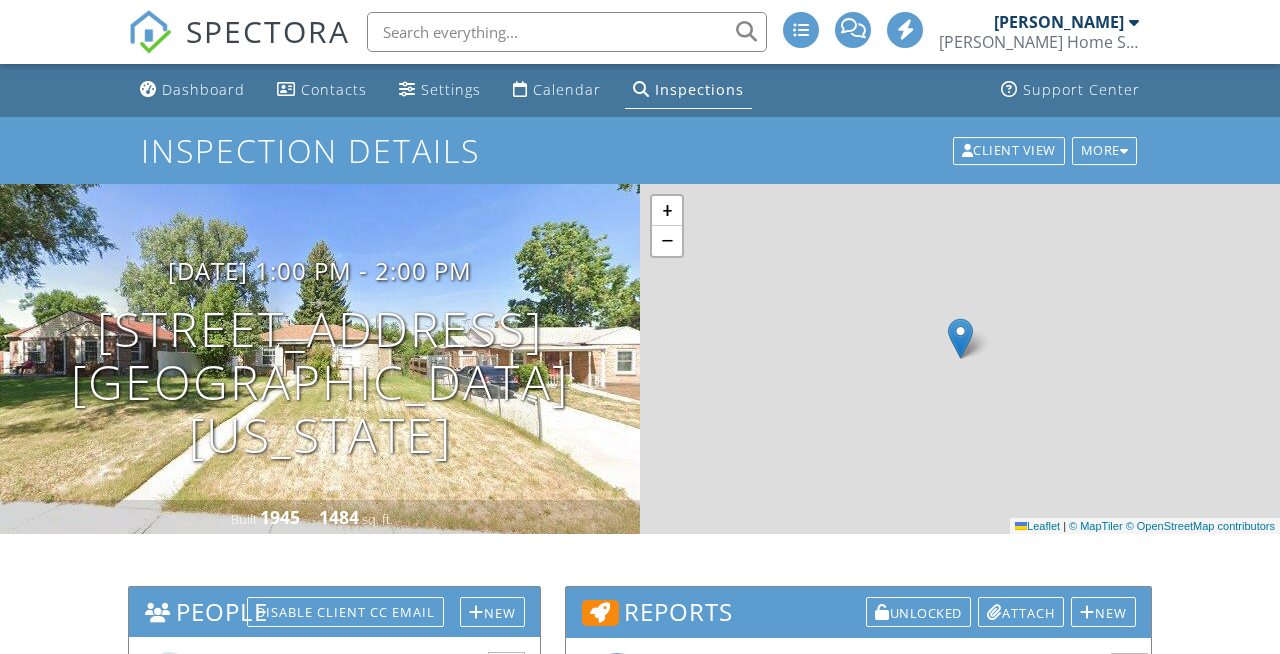 scroll, scrollTop: 268, scrollLeft: 0, axis: vertical 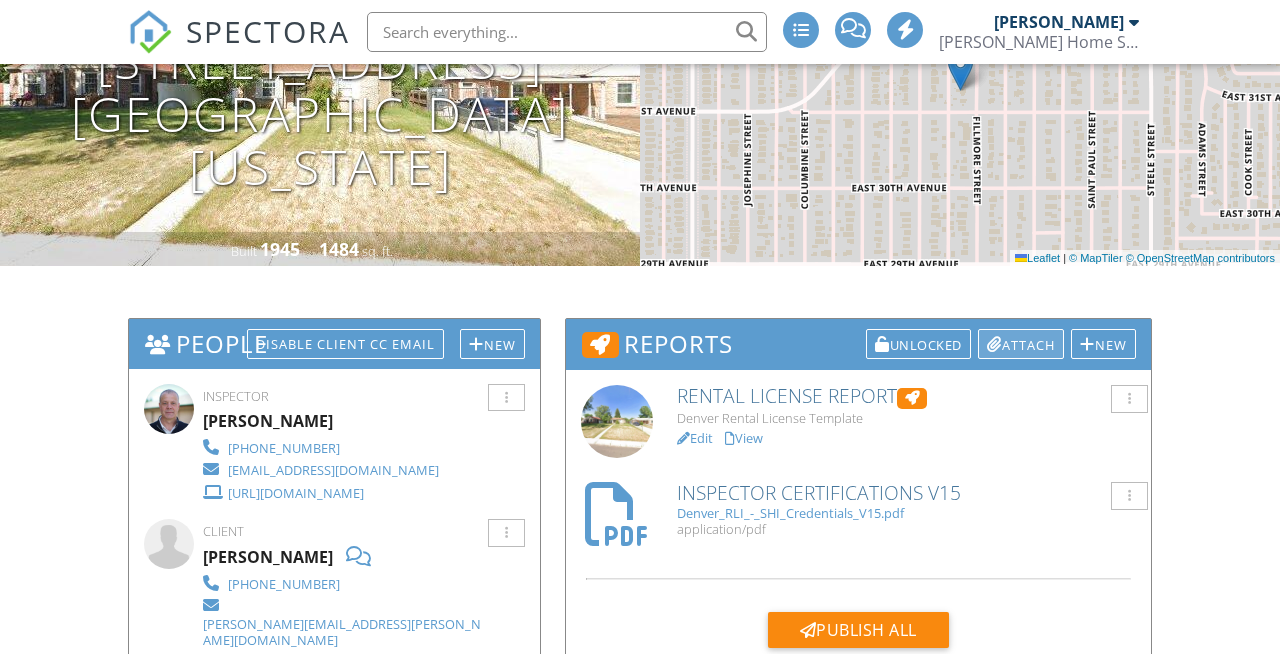 click on "Attach" at bounding box center [1021, 344] 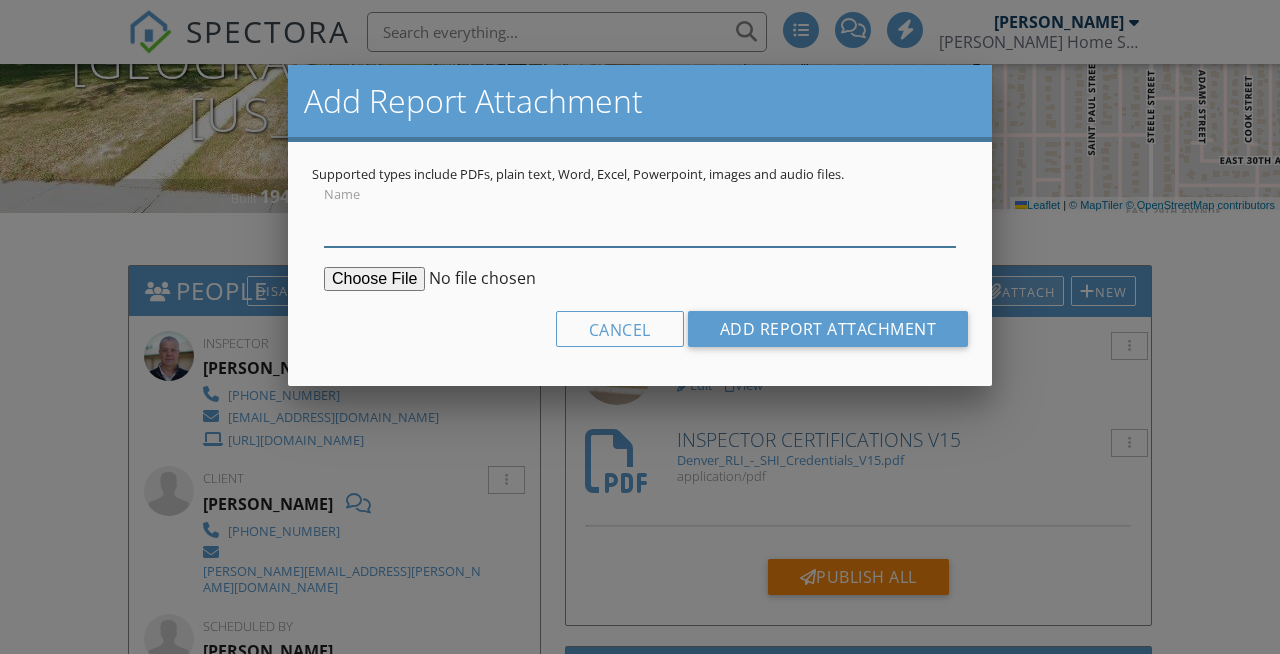 scroll, scrollTop: 0, scrollLeft: 0, axis: both 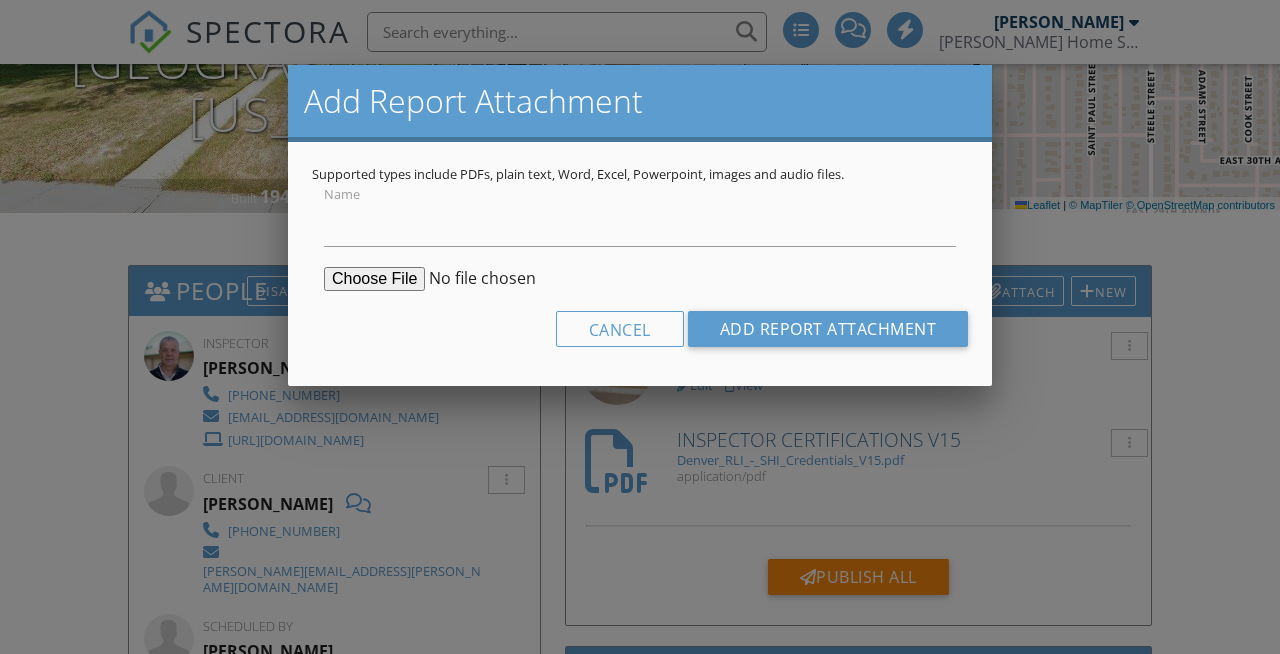 click at bounding box center (477, 279) 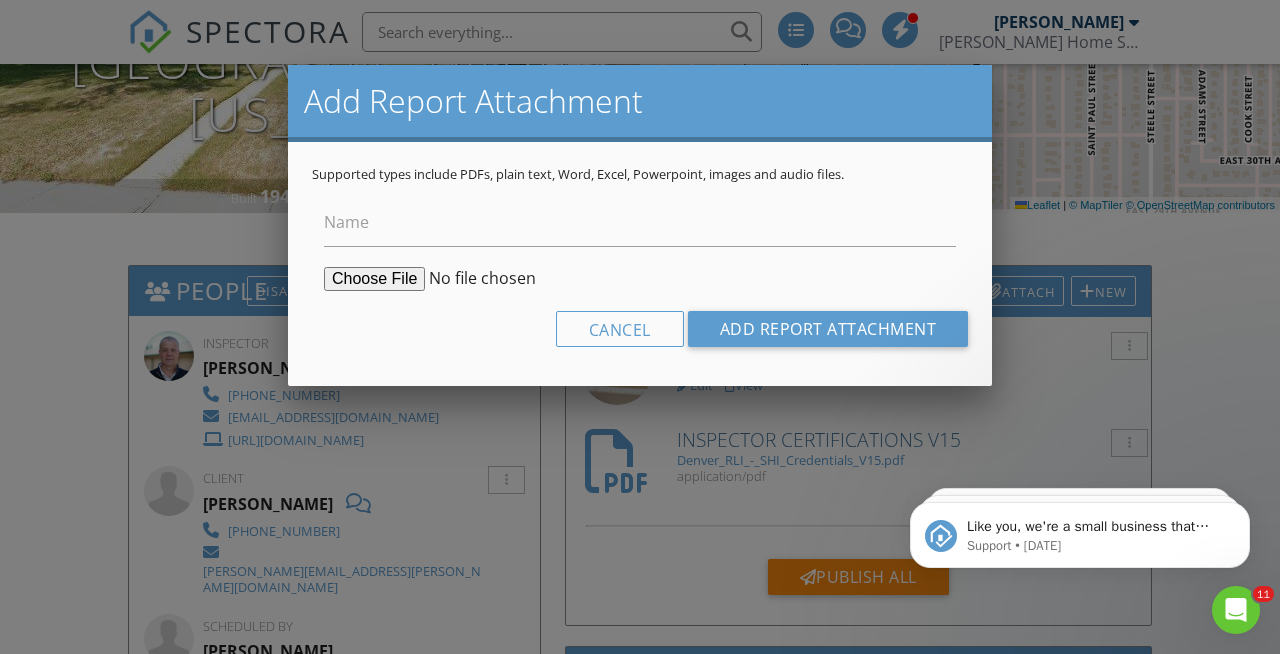 scroll, scrollTop: 0, scrollLeft: 0, axis: both 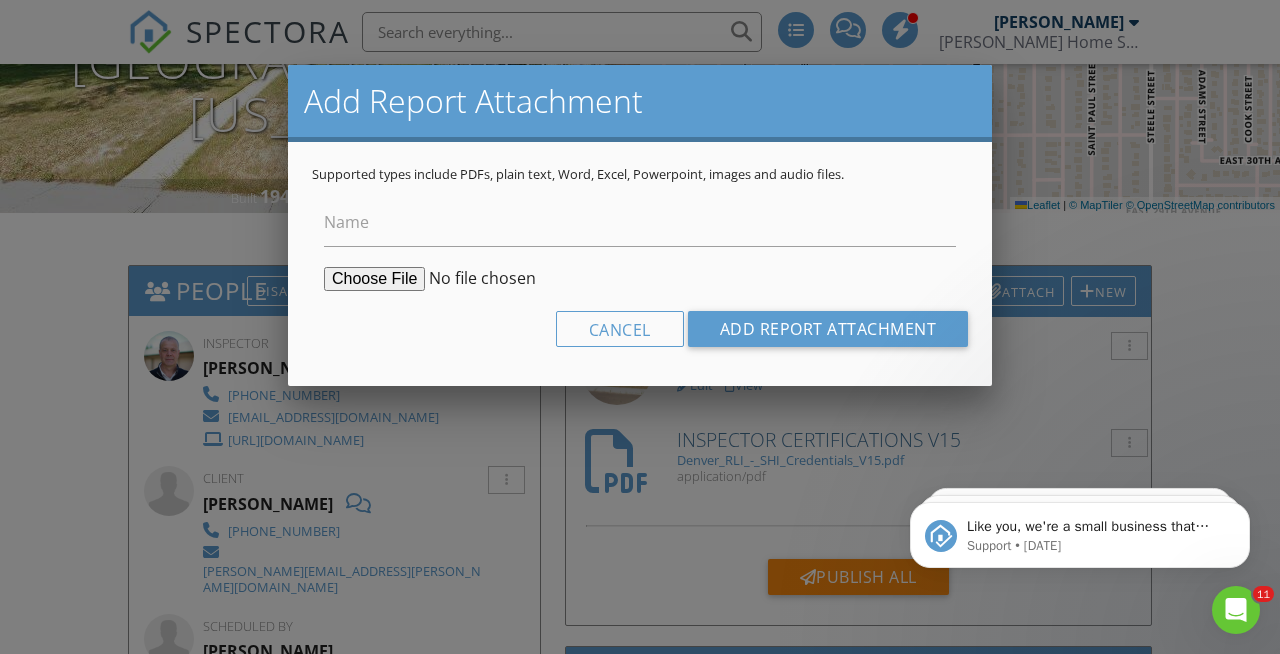 type on "C:\fakepath\3105 Fillmore St non compliant signed.pdf" 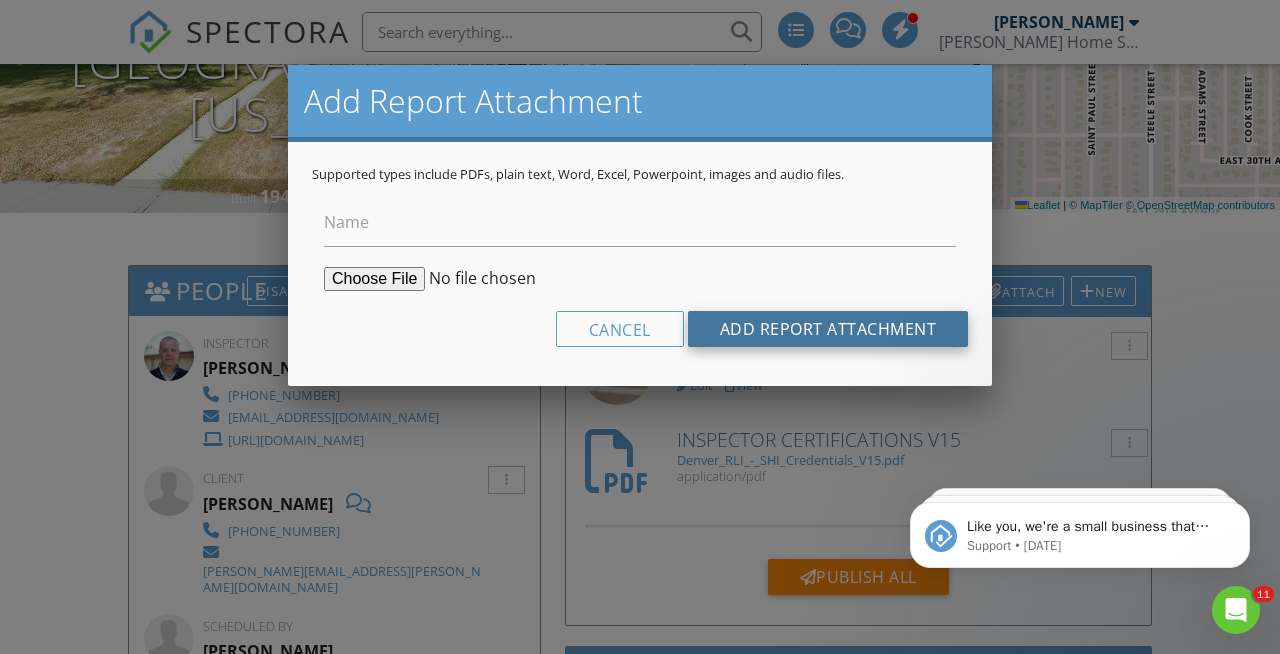 click on "Add Report Attachment" at bounding box center (828, 329) 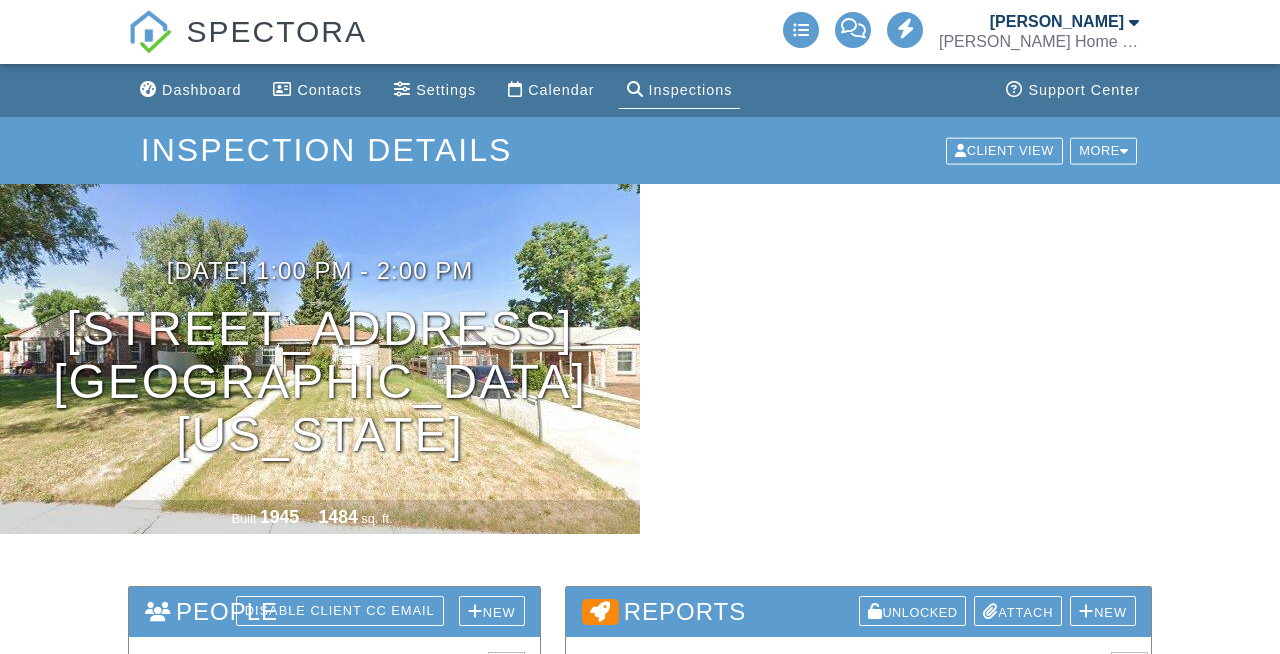 scroll, scrollTop: 205, scrollLeft: 0, axis: vertical 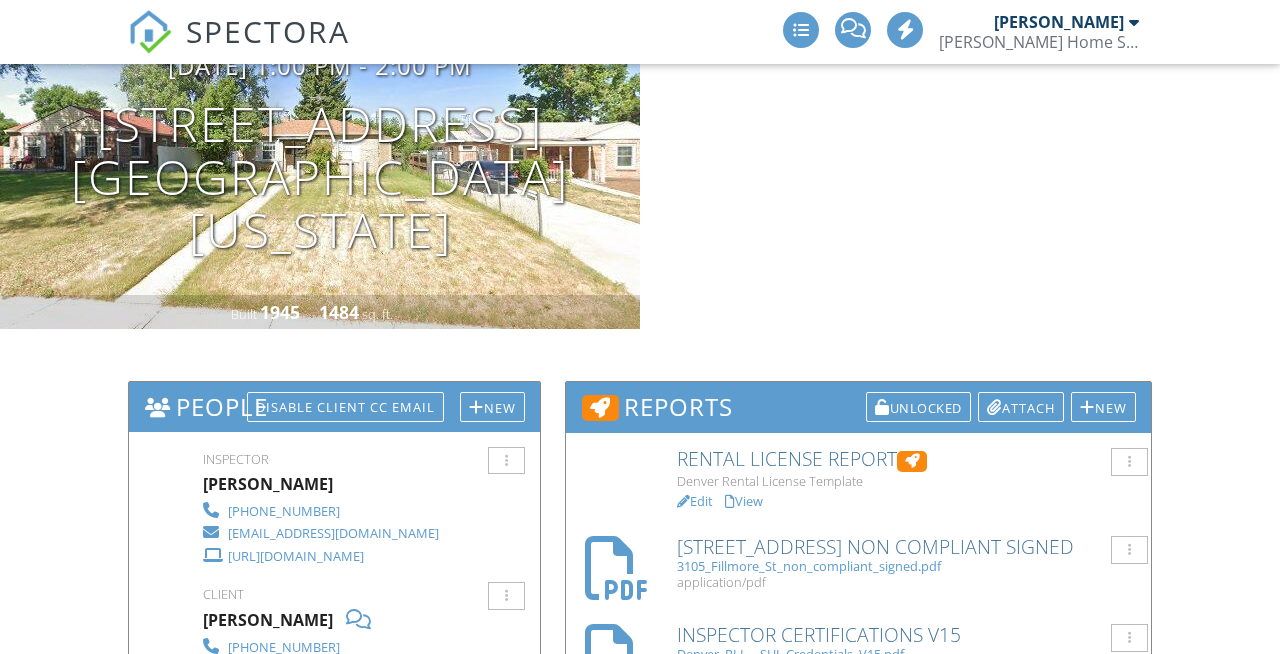 click on "Rental License Report" at bounding box center (906, 459) 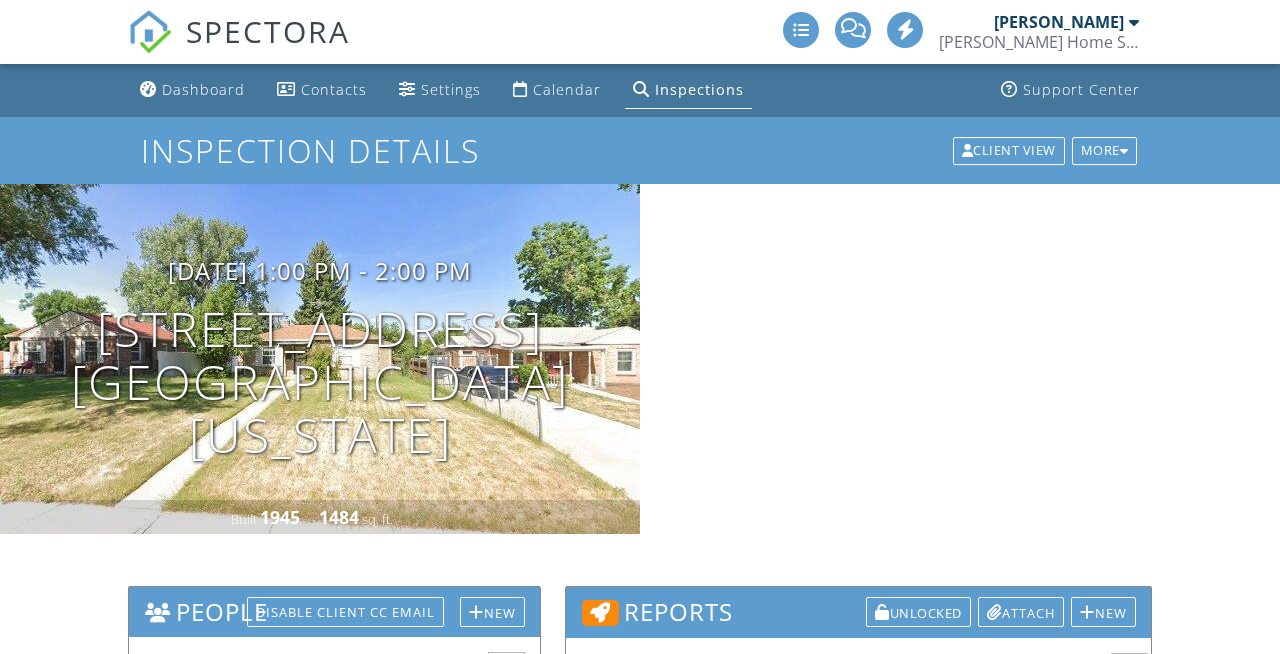 click on "Publish All" at bounding box center (858, 977) 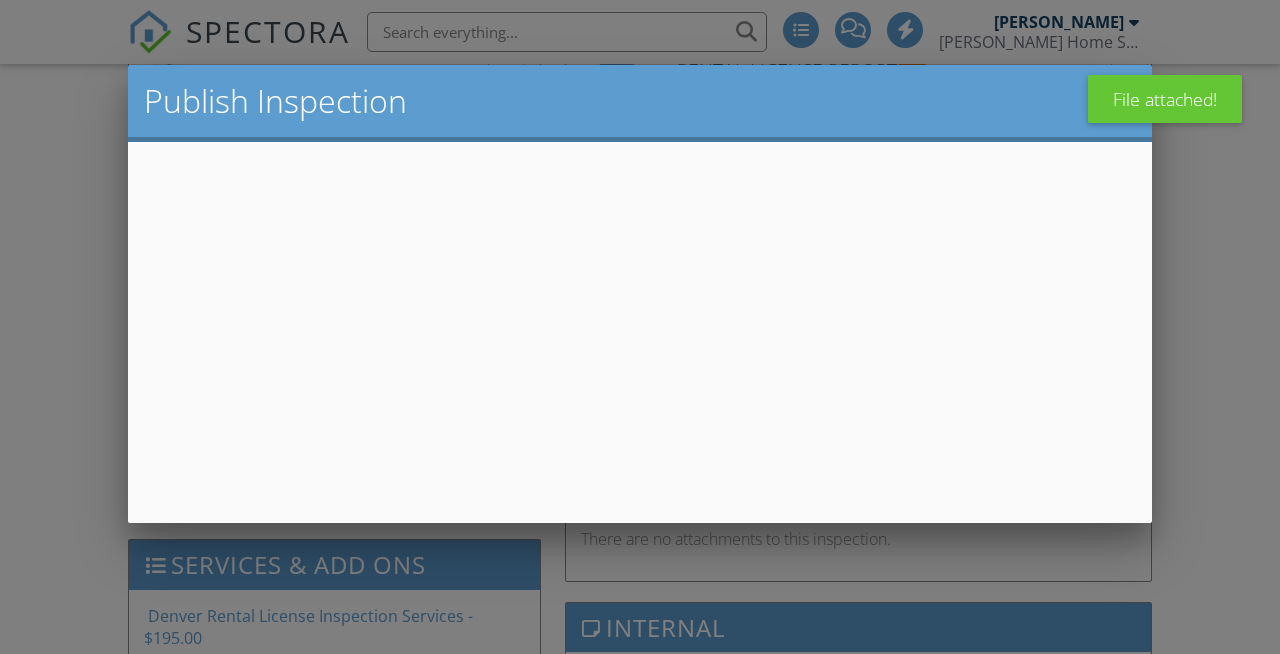 scroll, scrollTop: 593, scrollLeft: 0, axis: vertical 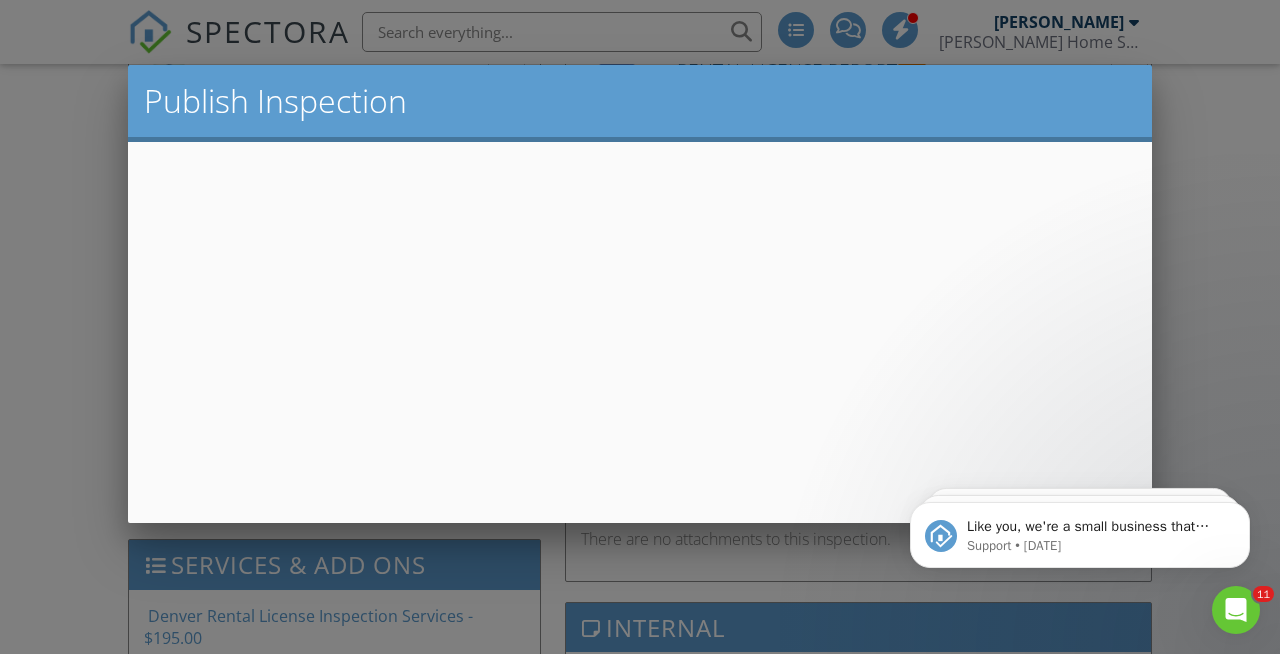 click at bounding box center [640, 309] 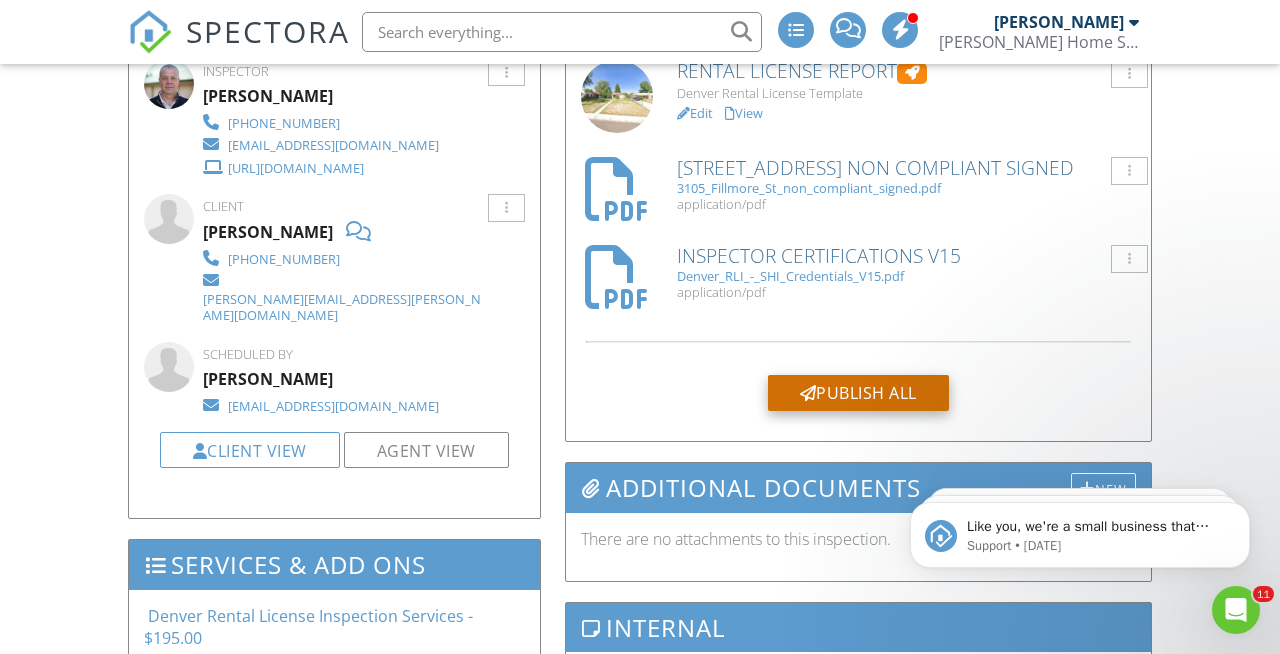 click on "Publish All" at bounding box center (858, 393) 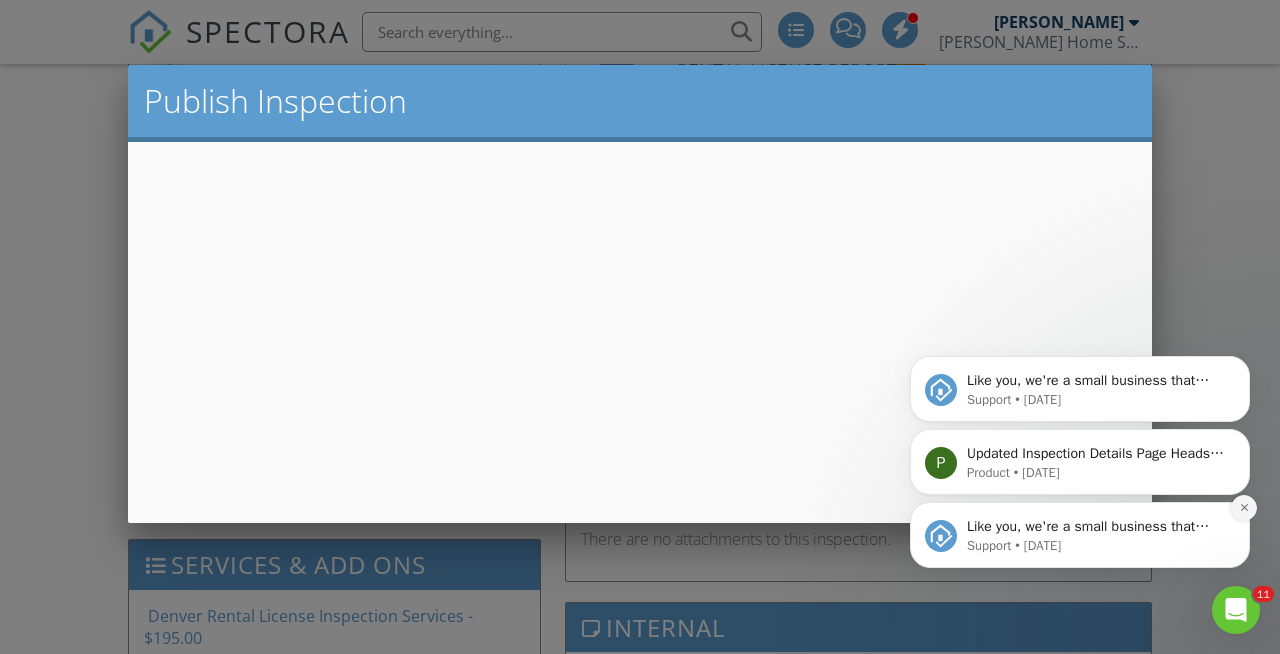 click 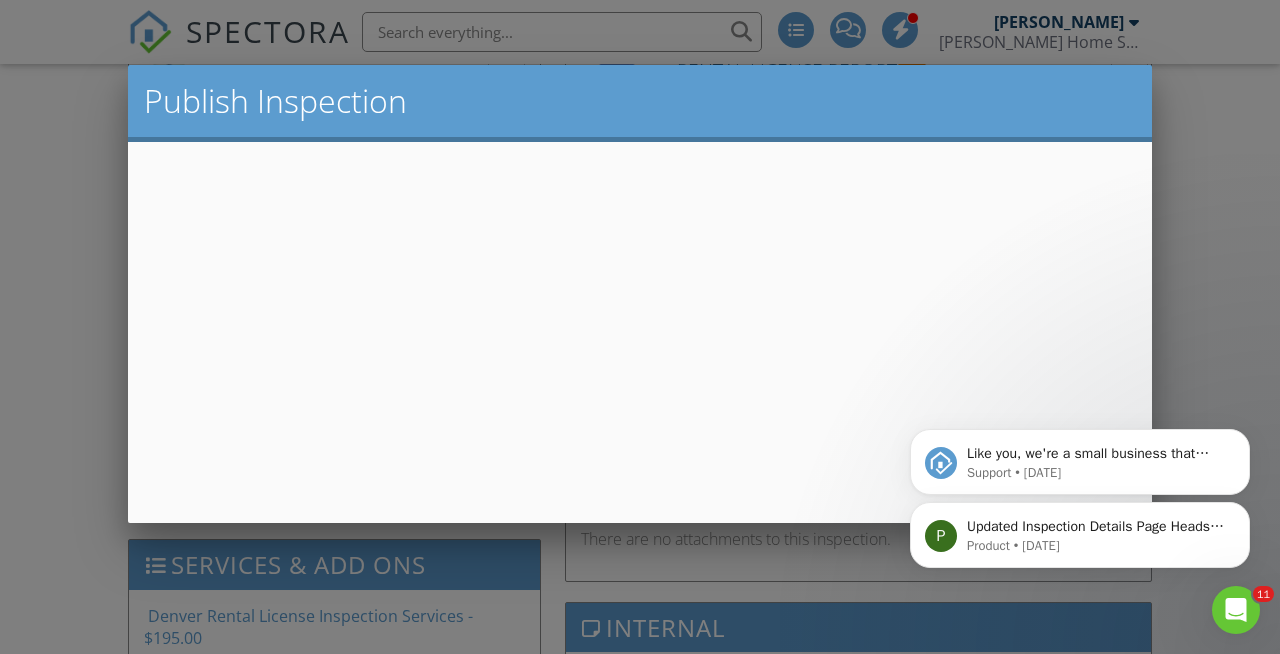 click 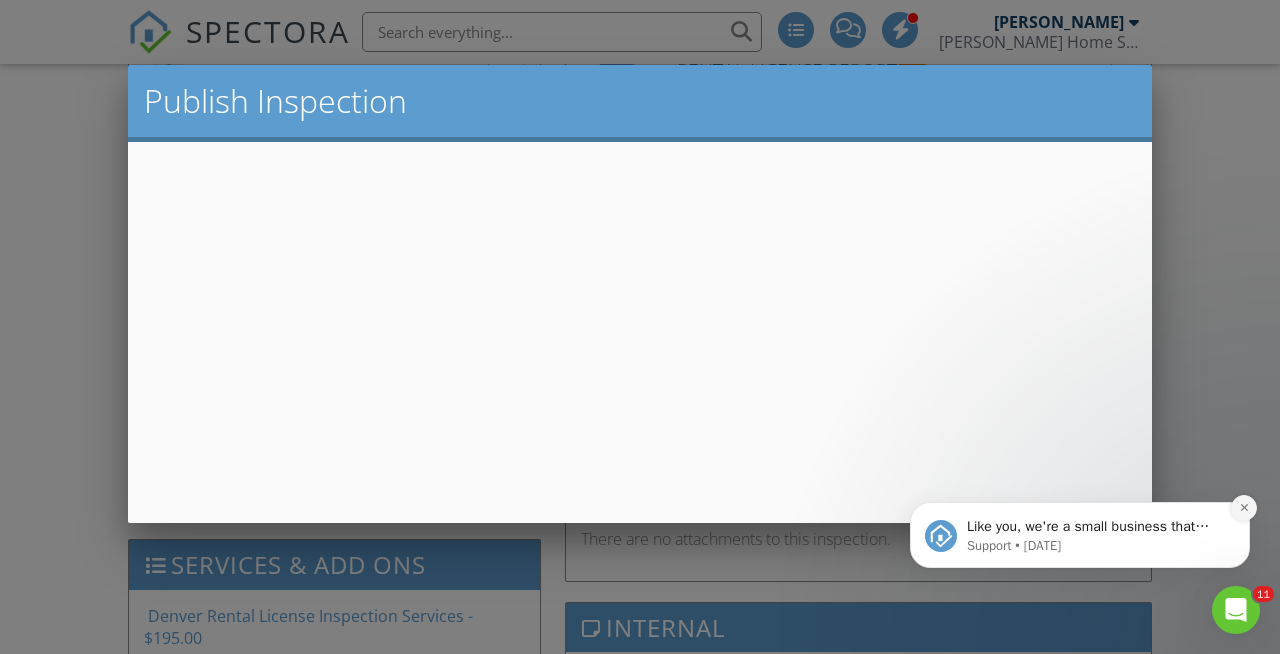 click at bounding box center (1244, 508) 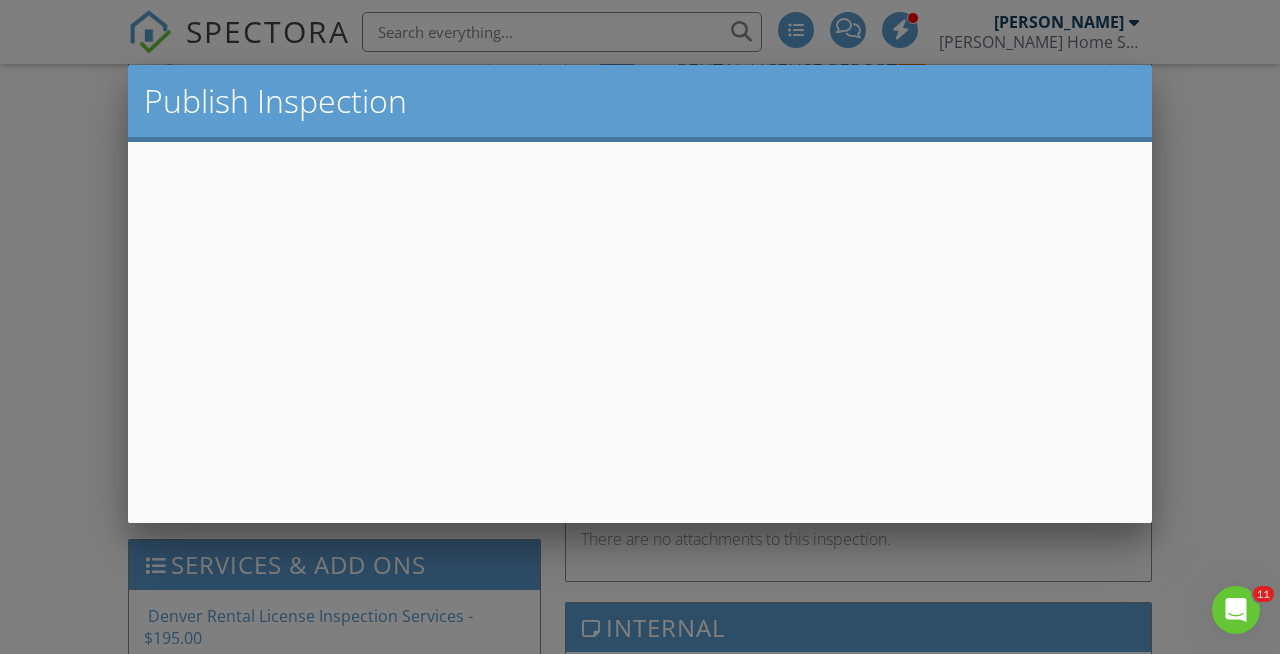 click at bounding box center (640, 309) 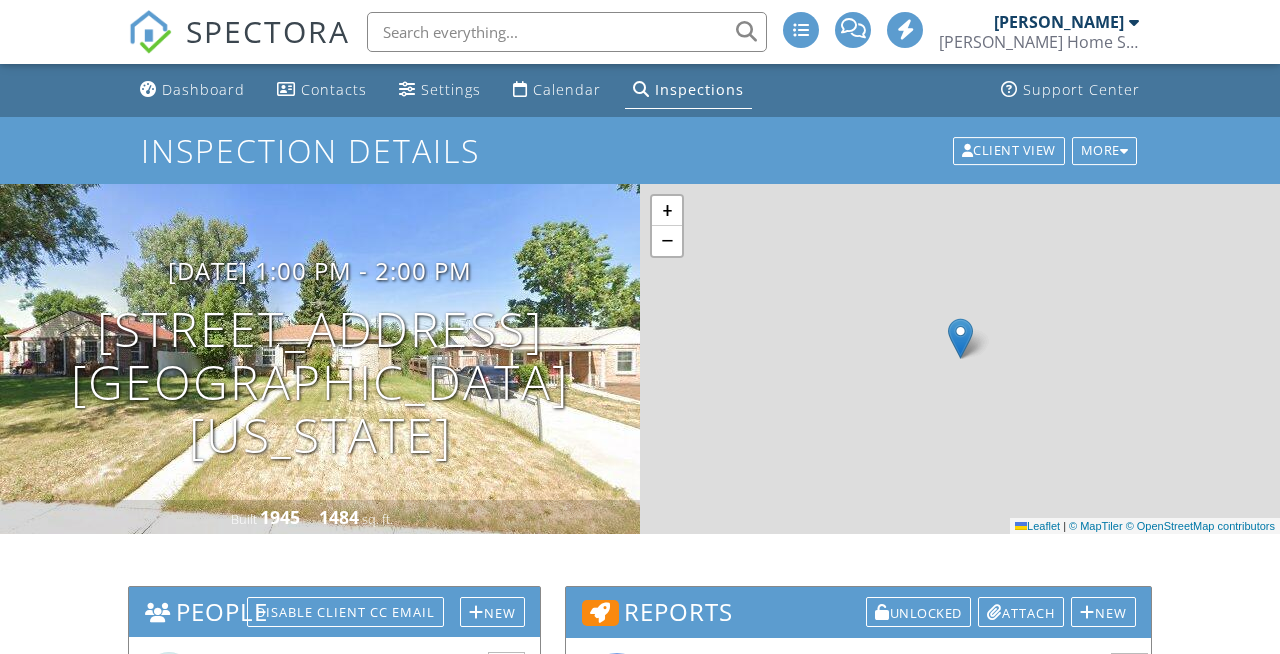 scroll, scrollTop: 593, scrollLeft: 0, axis: vertical 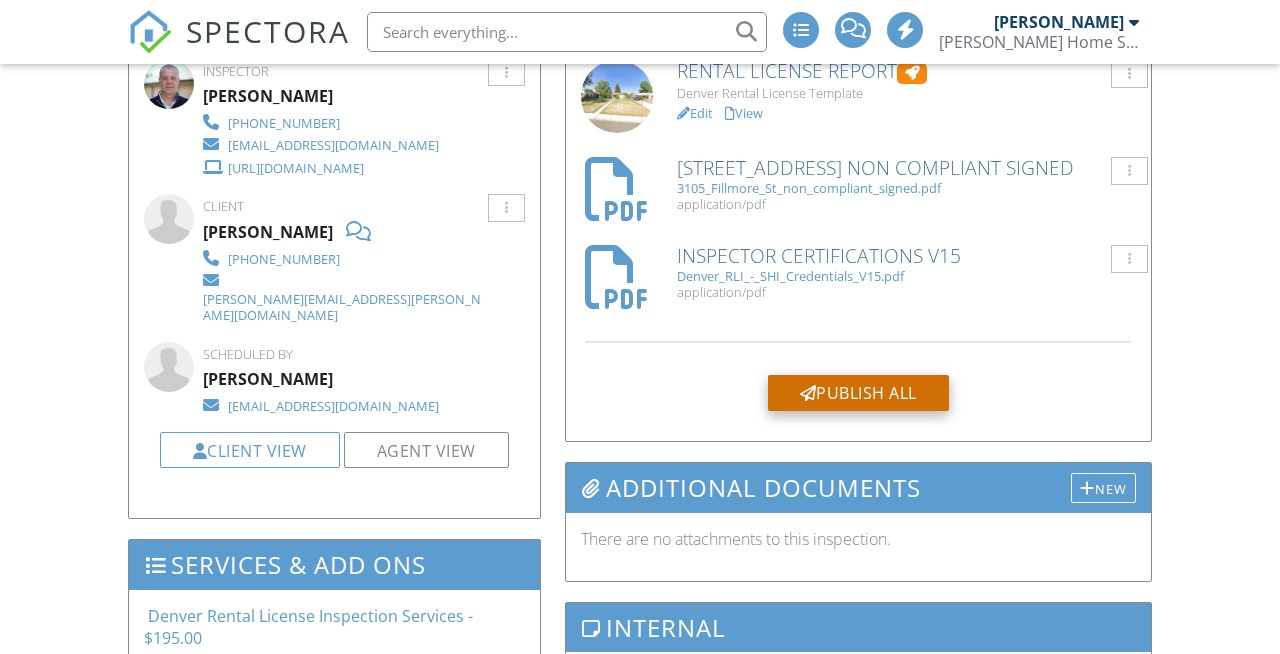 click on "Publish All" at bounding box center (858, 393) 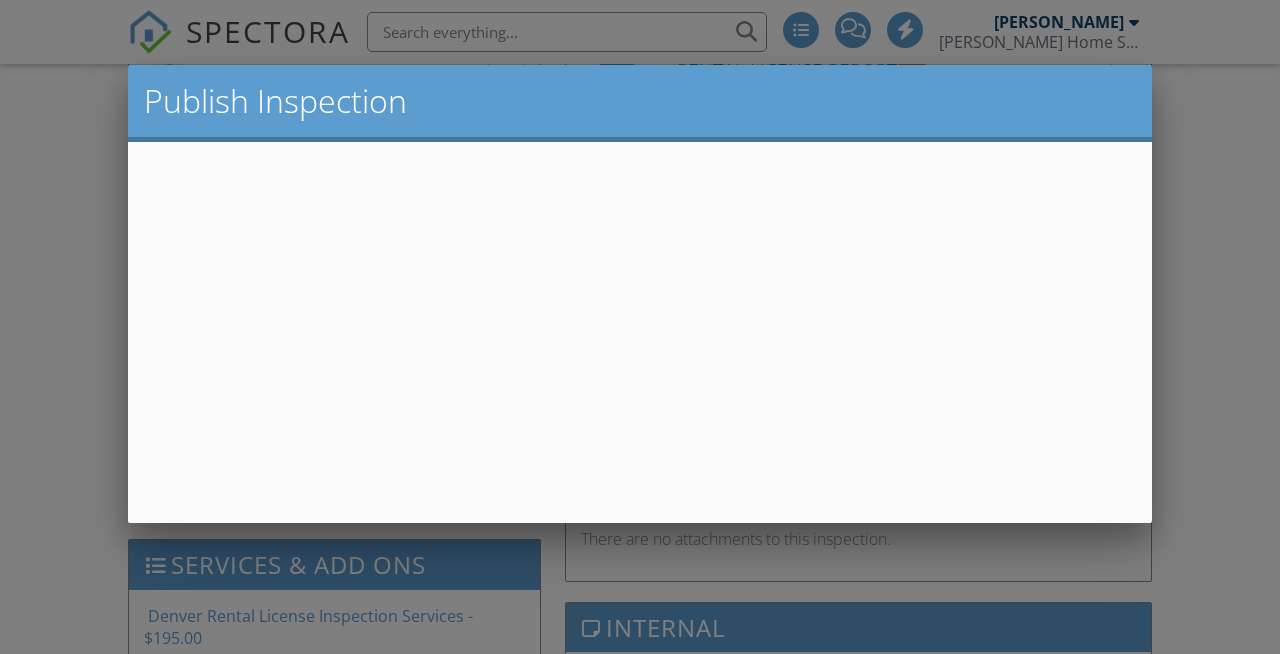 scroll, scrollTop: 593, scrollLeft: 0, axis: vertical 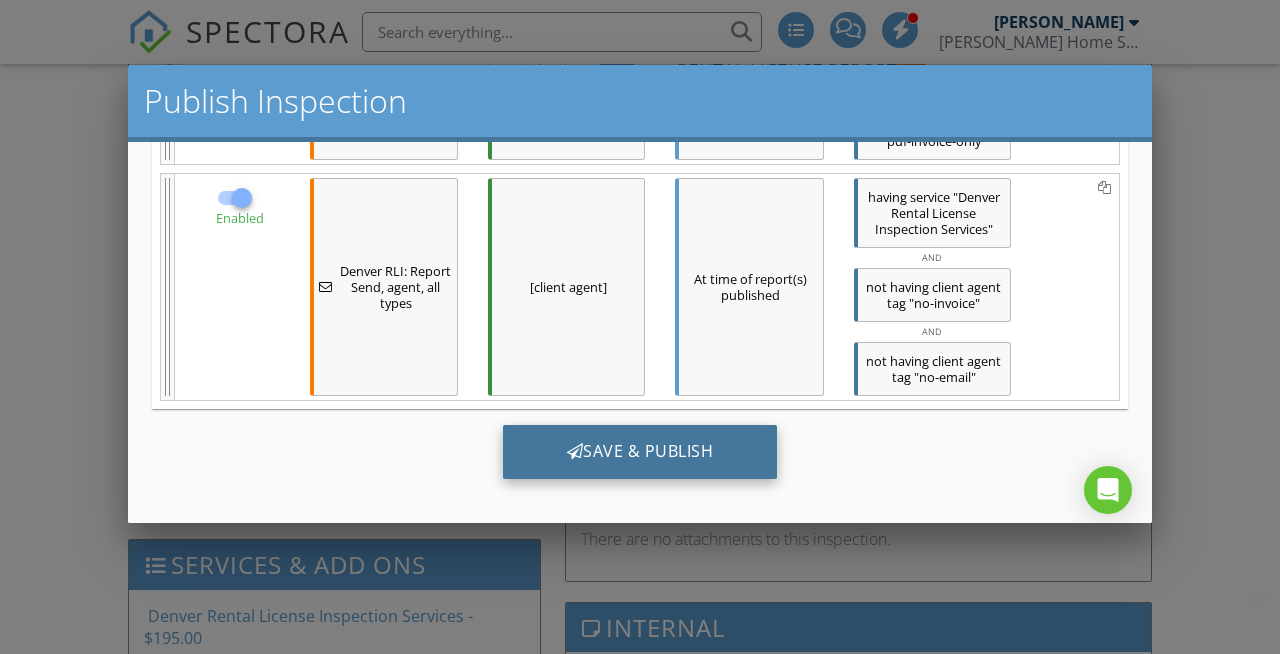 click on "Save & Publish" at bounding box center [640, 452] 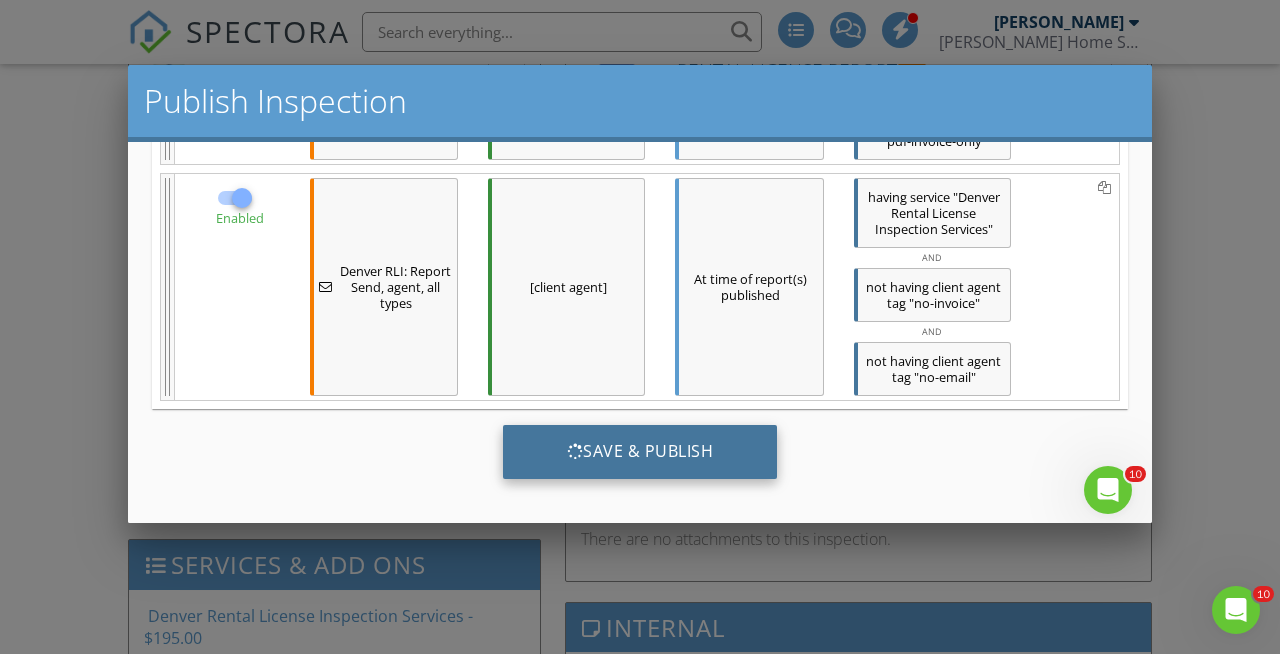 scroll, scrollTop: 0, scrollLeft: 0, axis: both 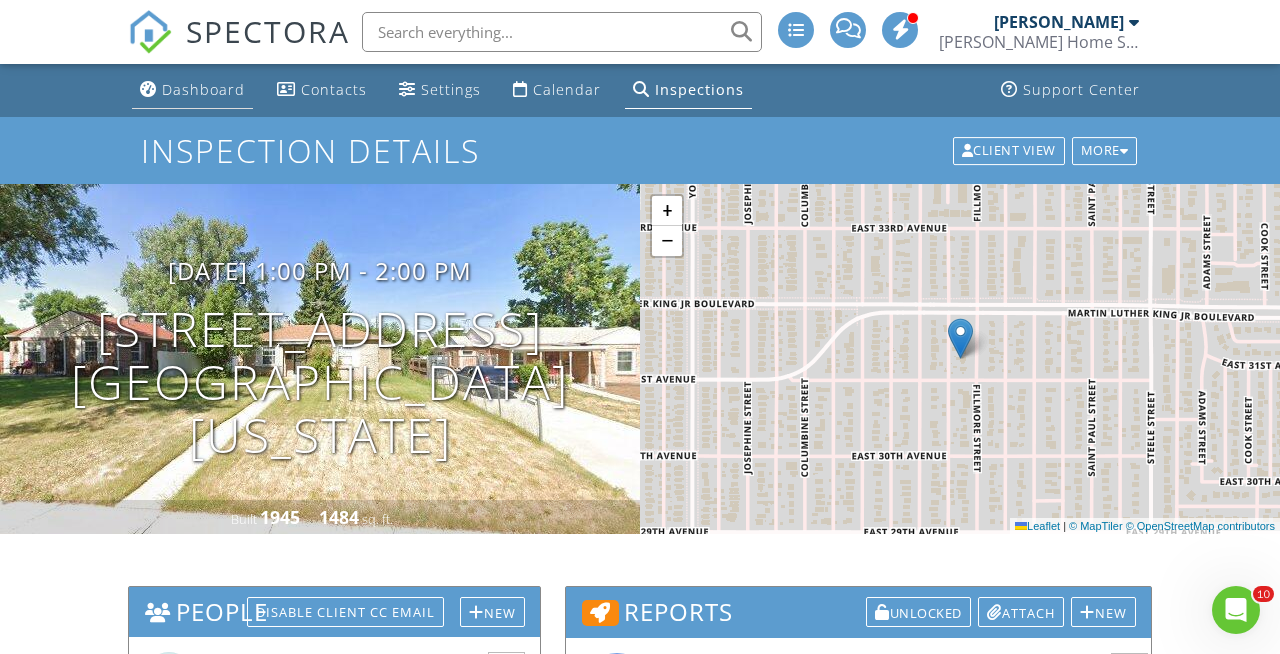 click on "Dashboard" at bounding box center [203, 89] 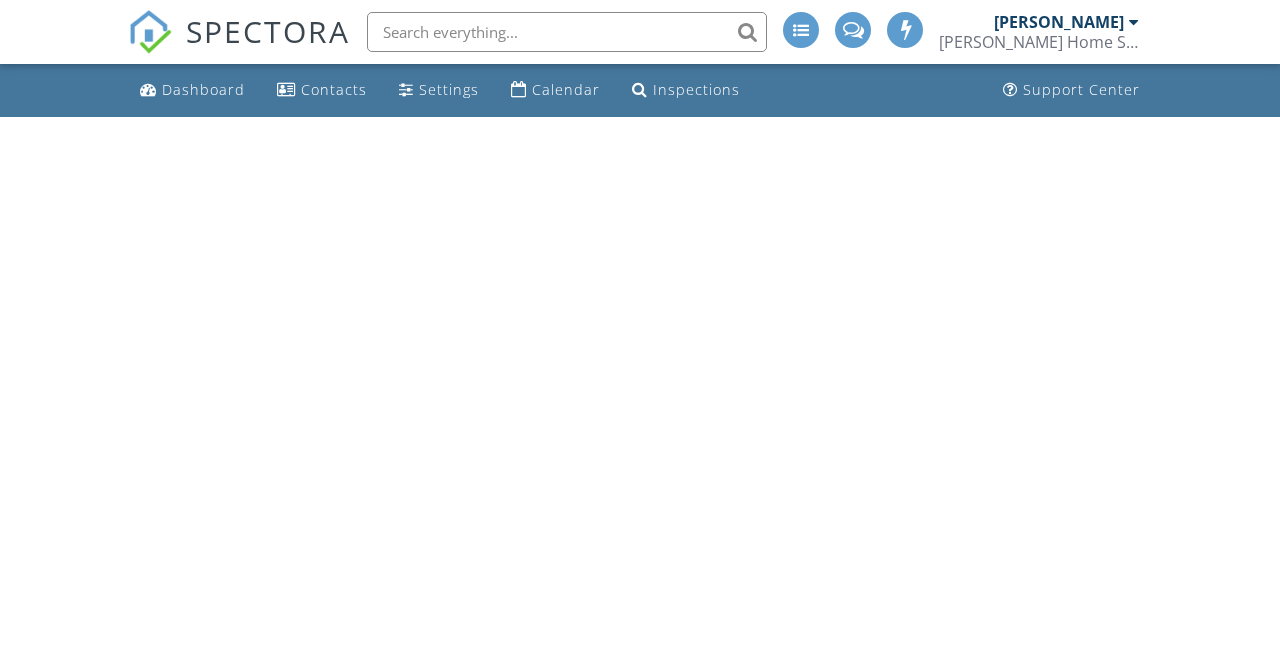 scroll, scrollTop: 0, scrollLeft: 0, axis: both 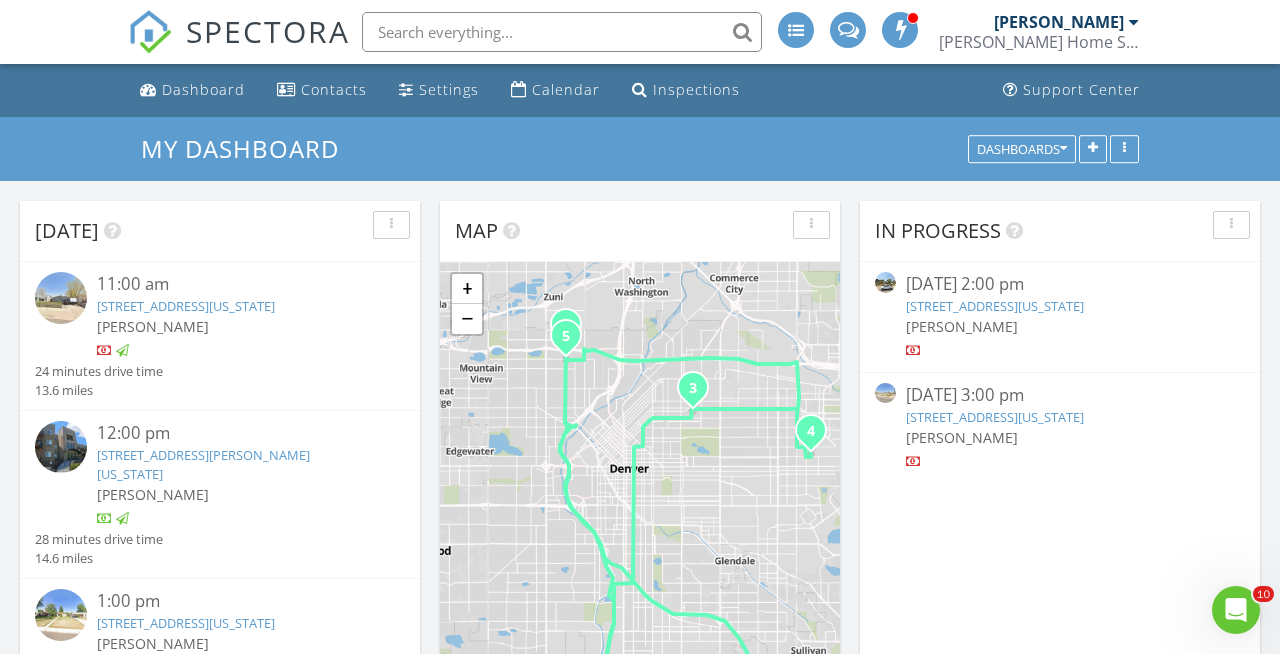 click on "[STREET_ADDRESS][US_STATE]" at bounding box center (995, 306) 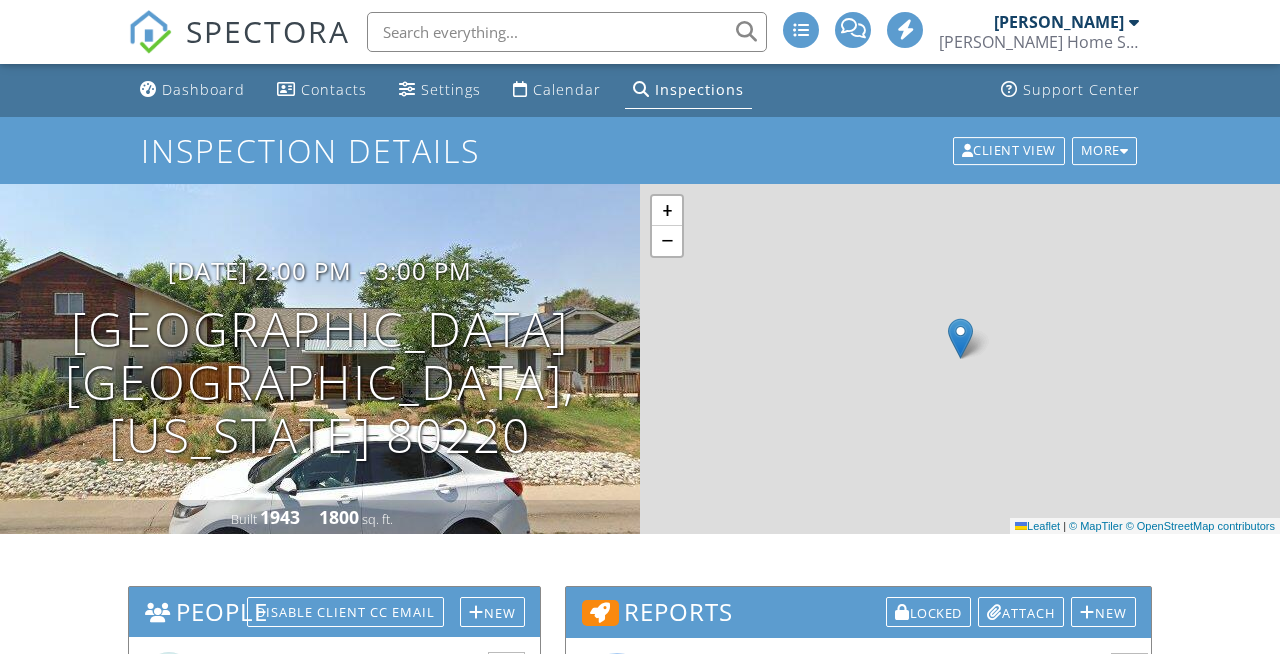 scroll, scrollTop: 168, scrollLeft: 0, axis: vertical 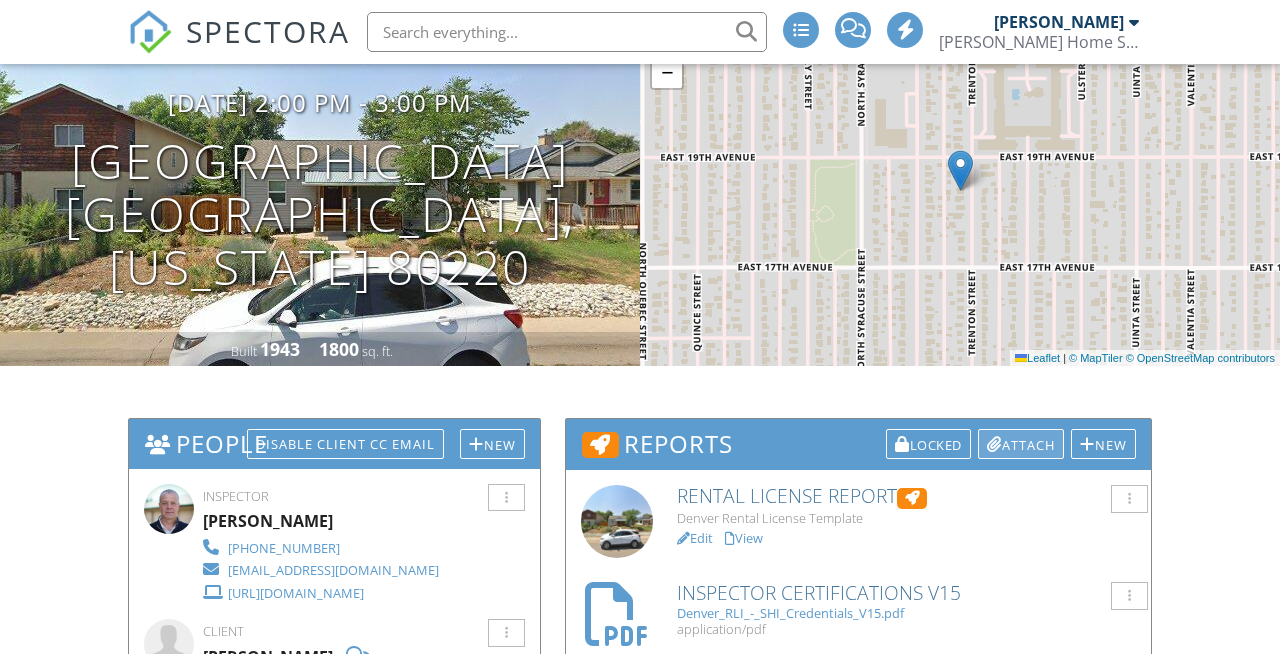 click on "Attach" at bounding box center [1021, 444] 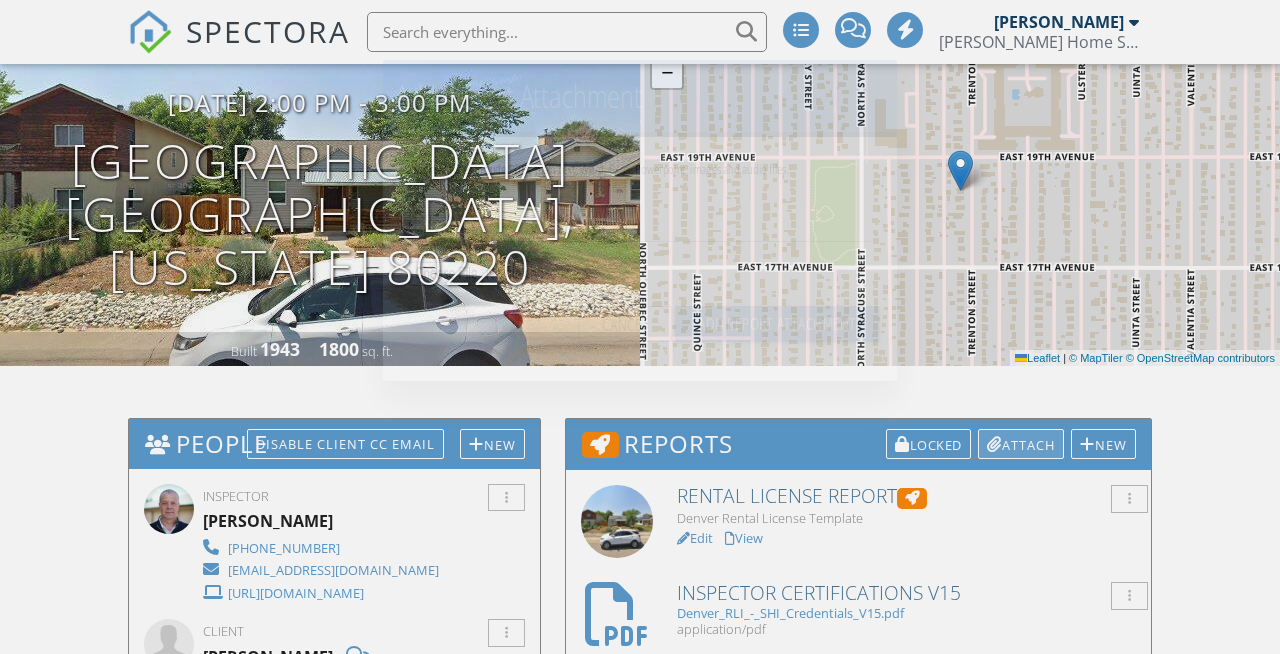 scroll, scrollTop: 528, scrollLeft: 0, axis: vertical 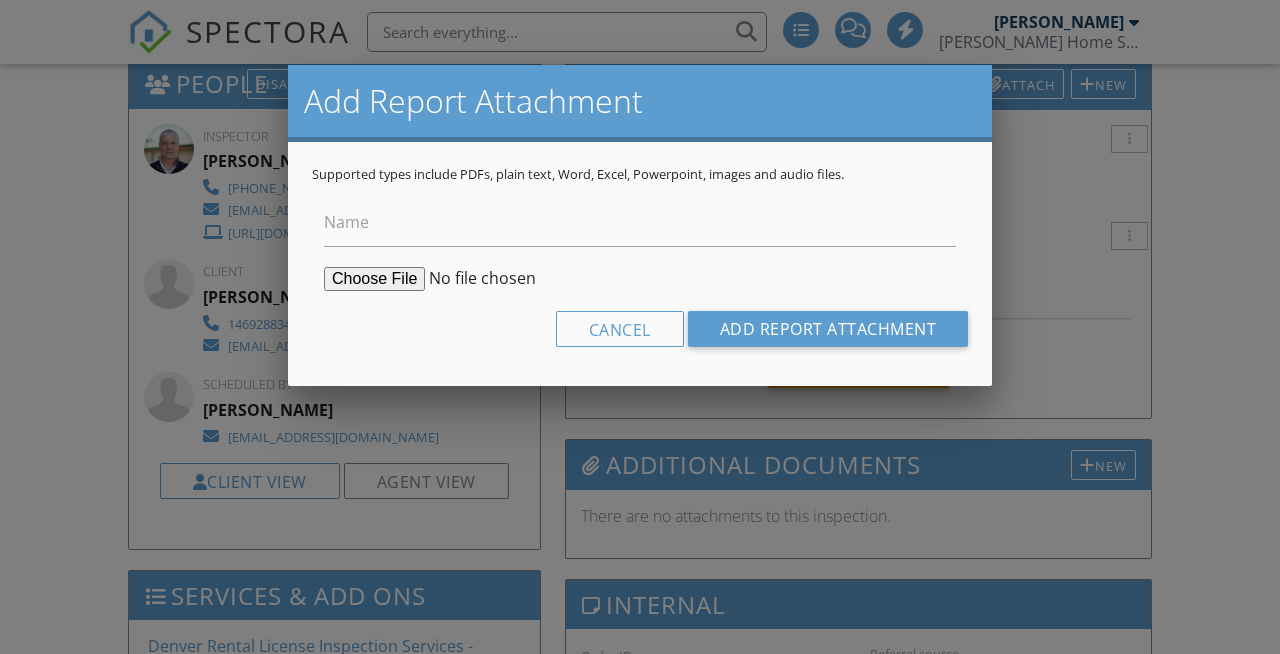 click at bounding box center [477, 279] 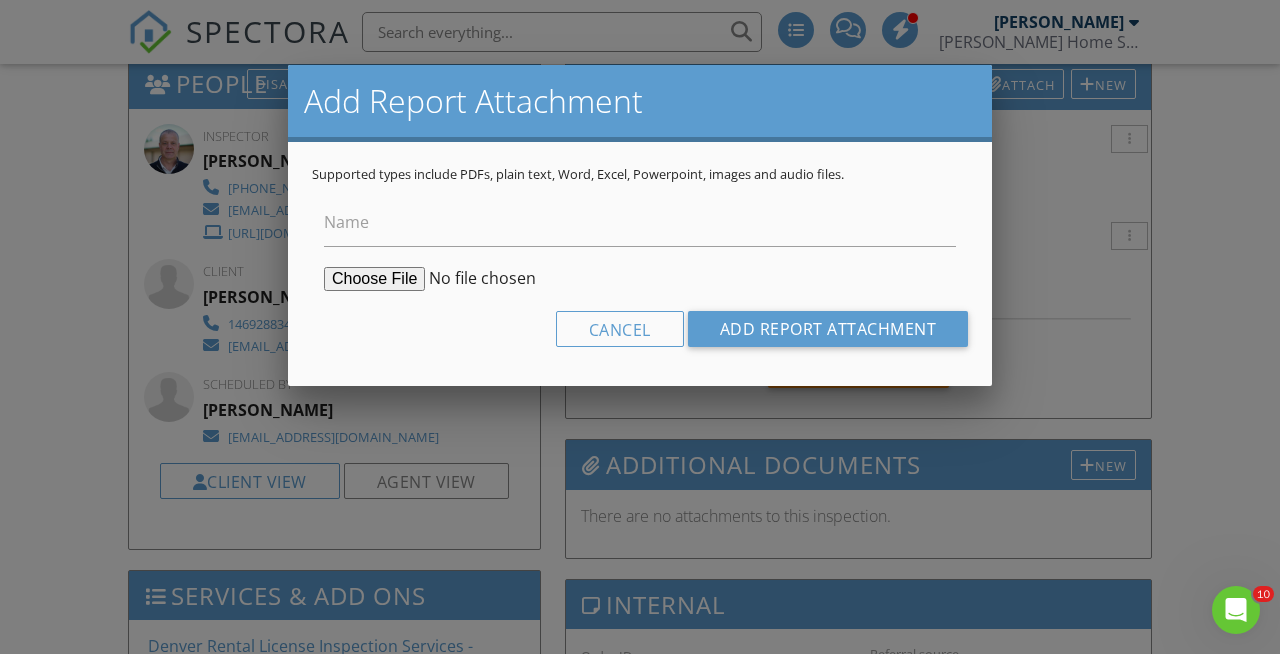 scroll, scrollTop: 0, scrollLeft: 0, axis: both 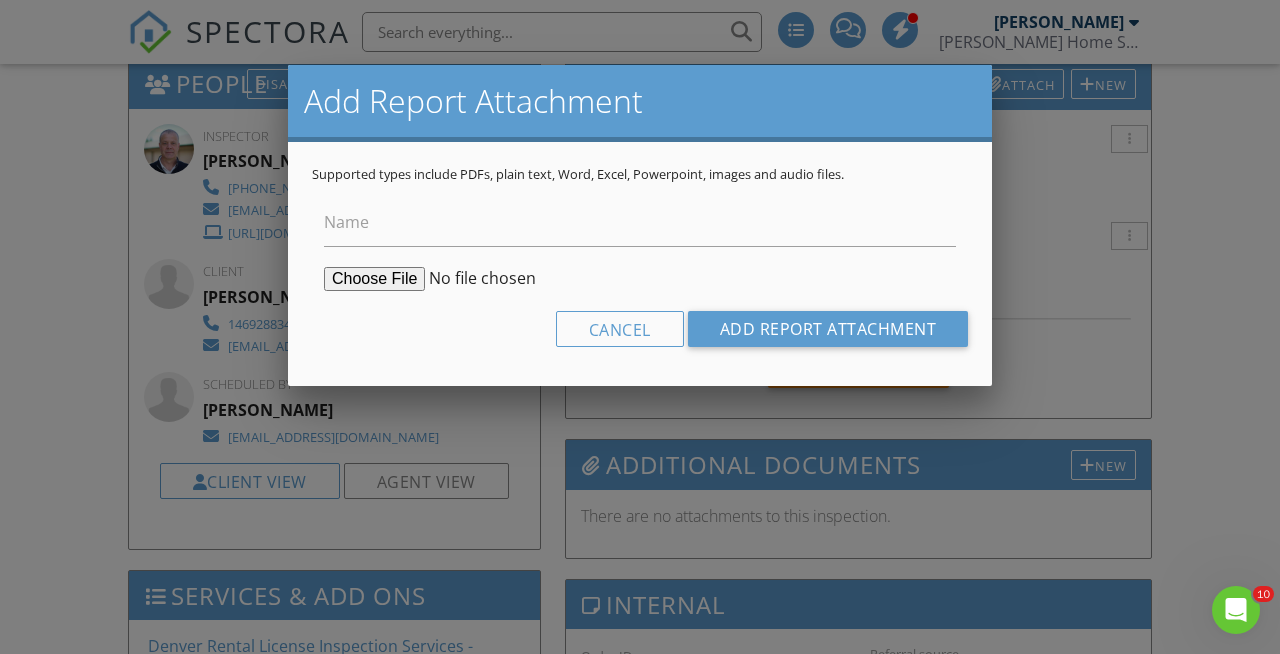 type on "C:\fakepath\1765 Trenton St Non compliant signed.pdf" 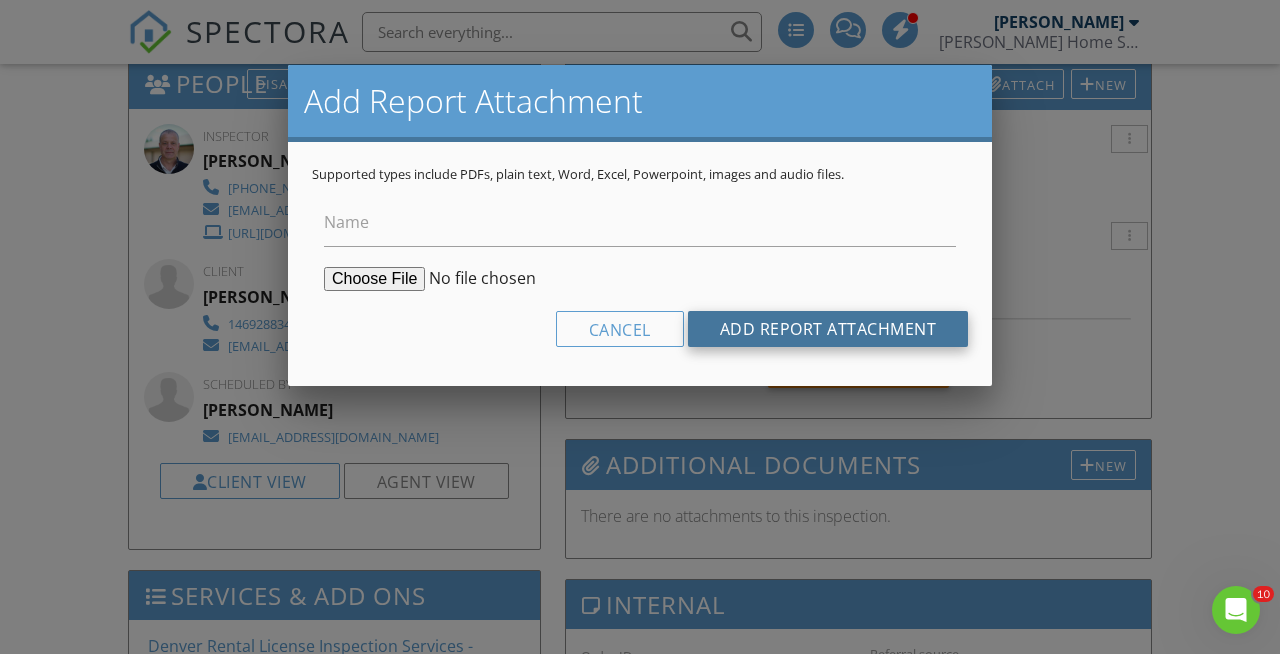 click on "Add Report Attachment" at bounding box center [828, 329] 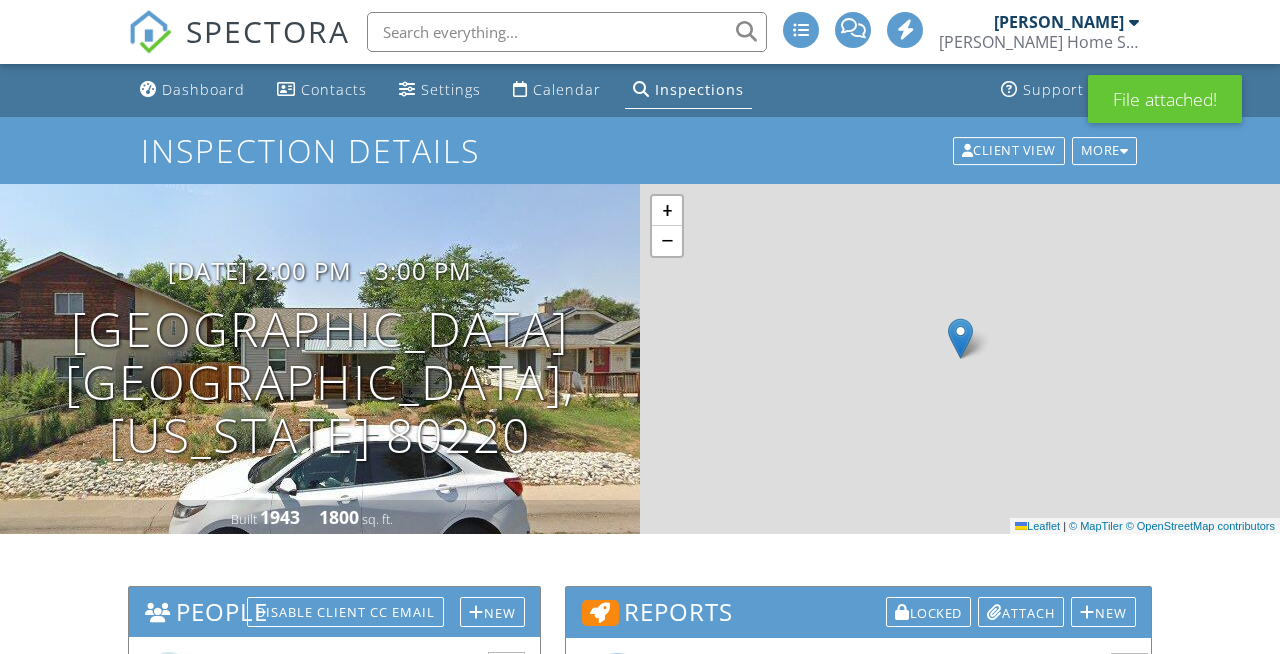 scroll, scrollTop: 751, scrollLeft: 0, axis: vertical 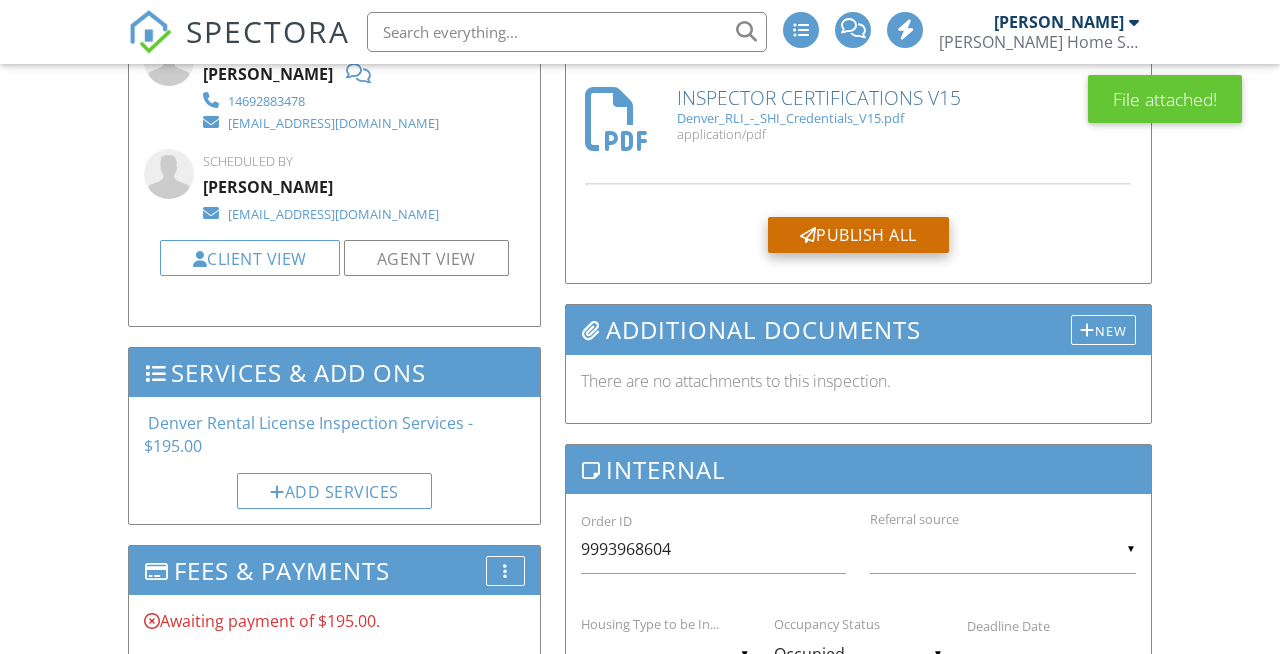 click on "Publish All" at bounding box center (858, 235) 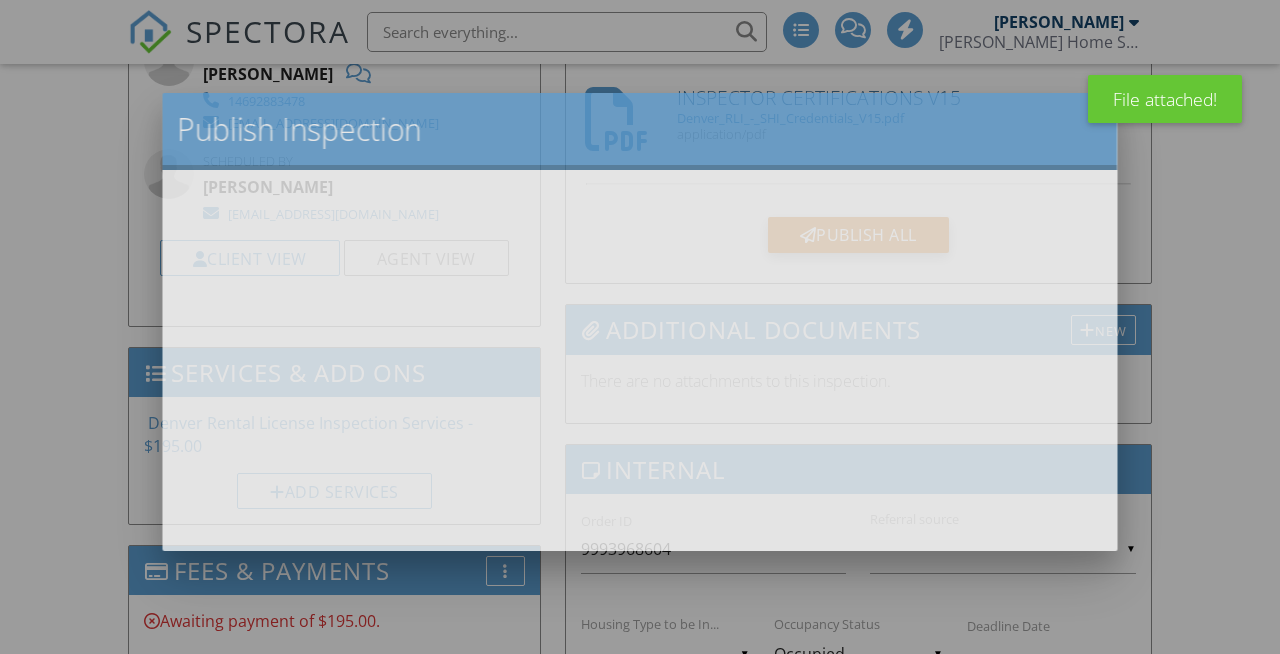 scroll, scrollTop: 751, scrollLeft: 0, axis: vertical 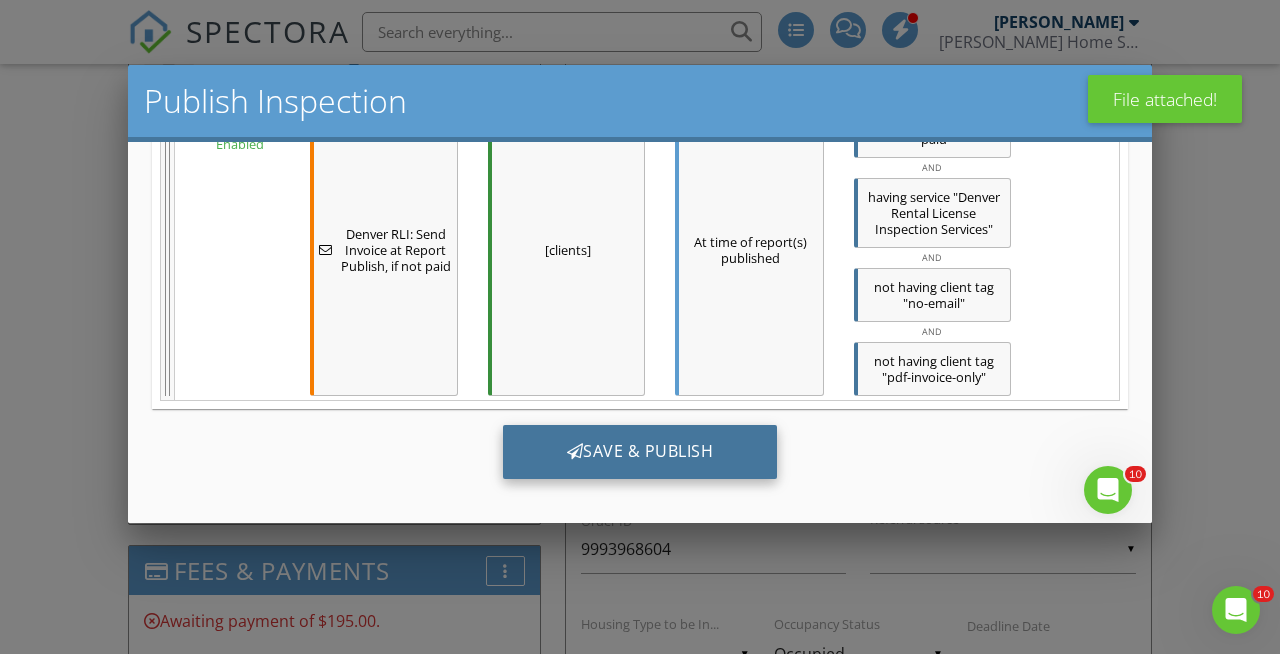 click on "Save & Publish" at bounding box center (640, 452) 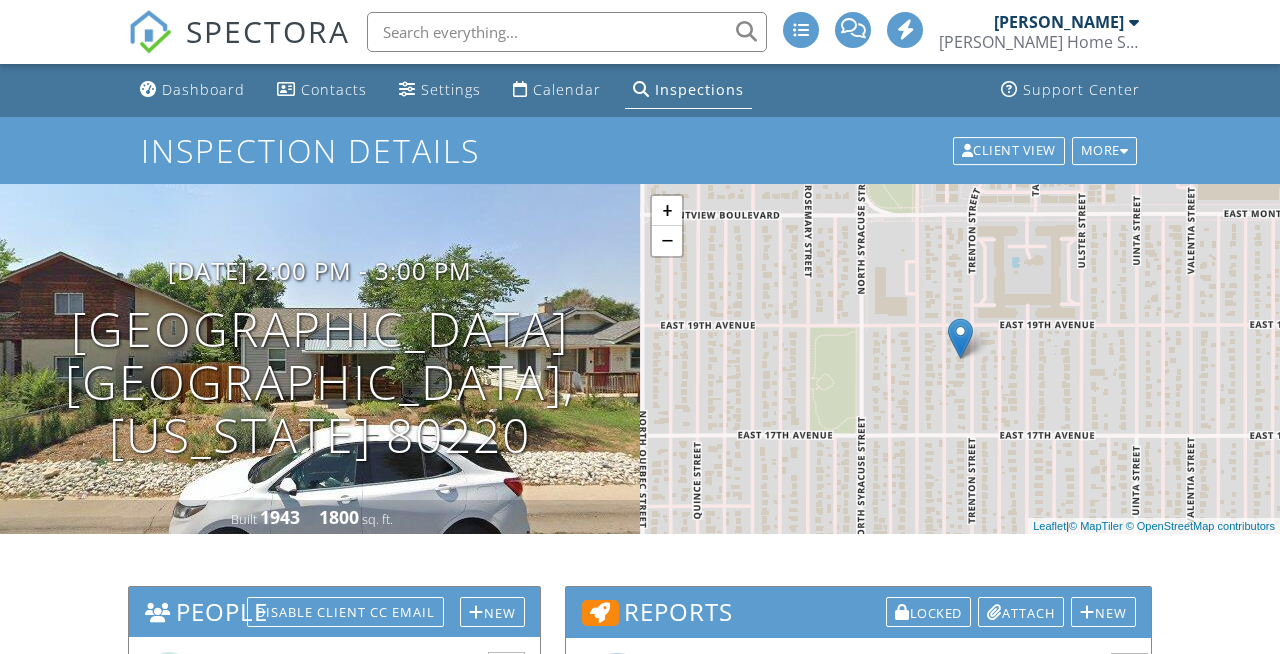 scroll, scrollTop: 0, scrollLeft: 0, axis: both 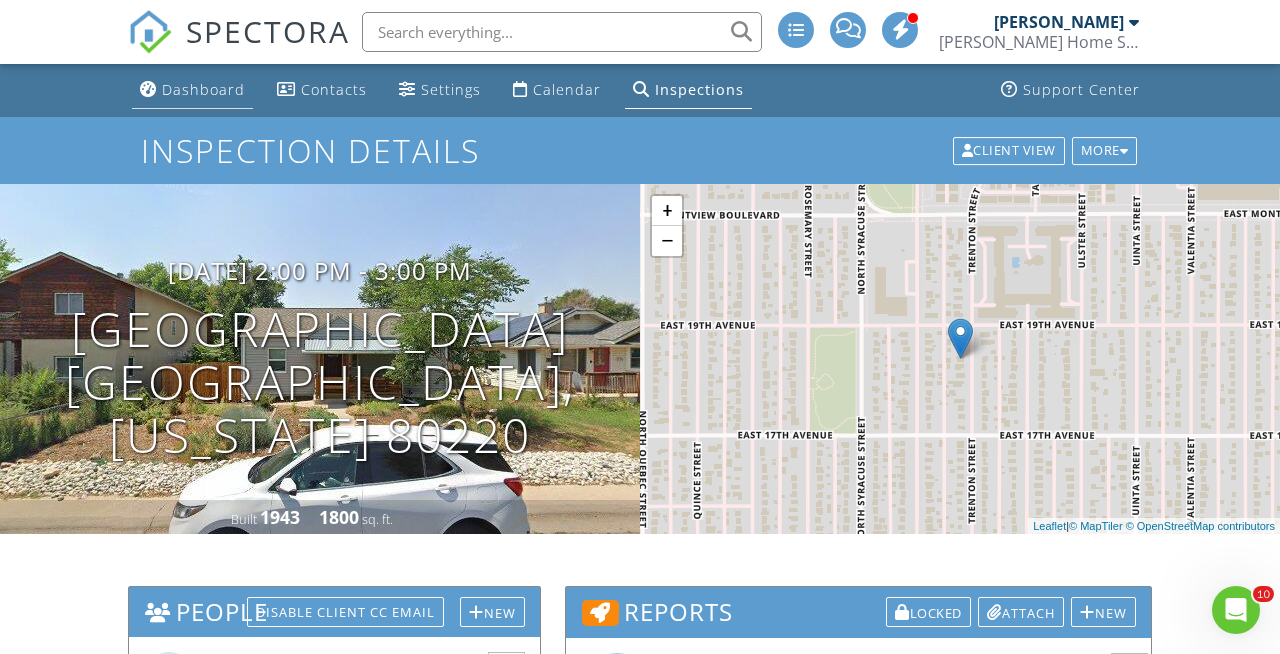 click on "Dashboard" at bounding box center (192, 90) 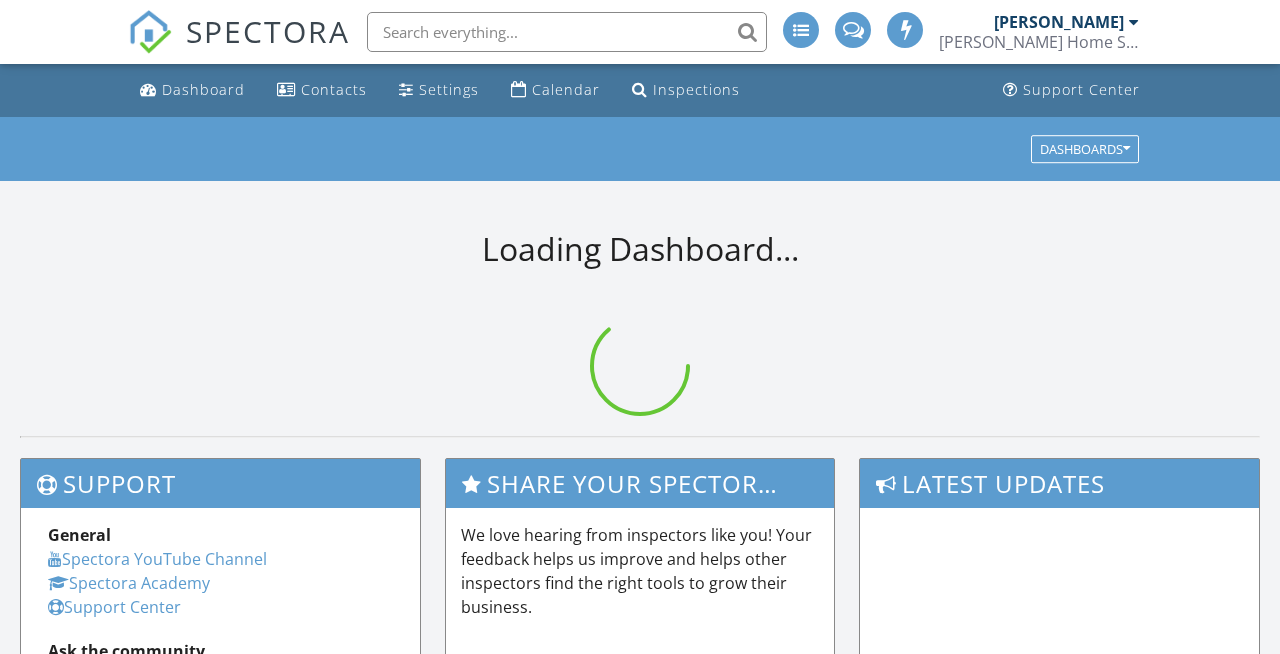 scroll, scrollTop: 0, scrollLeft: 0, axis: both 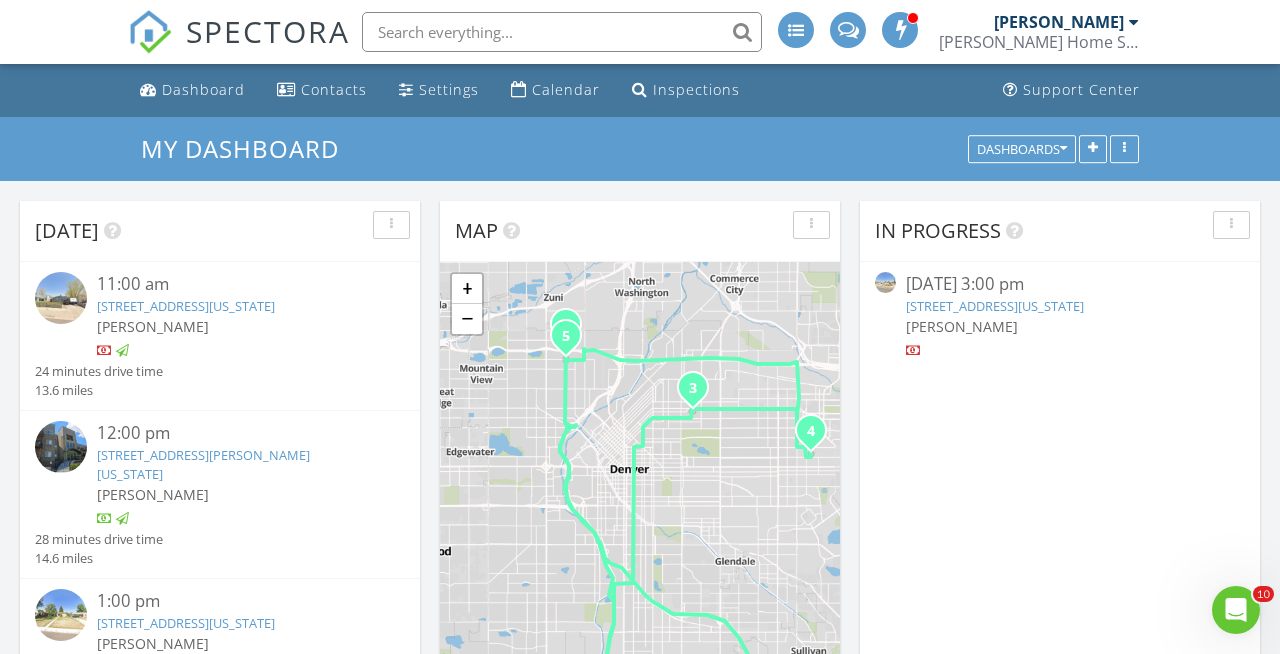 click on "4600 Zuni St , Denver, Colorado 80211" at bounding box center (995, 306) 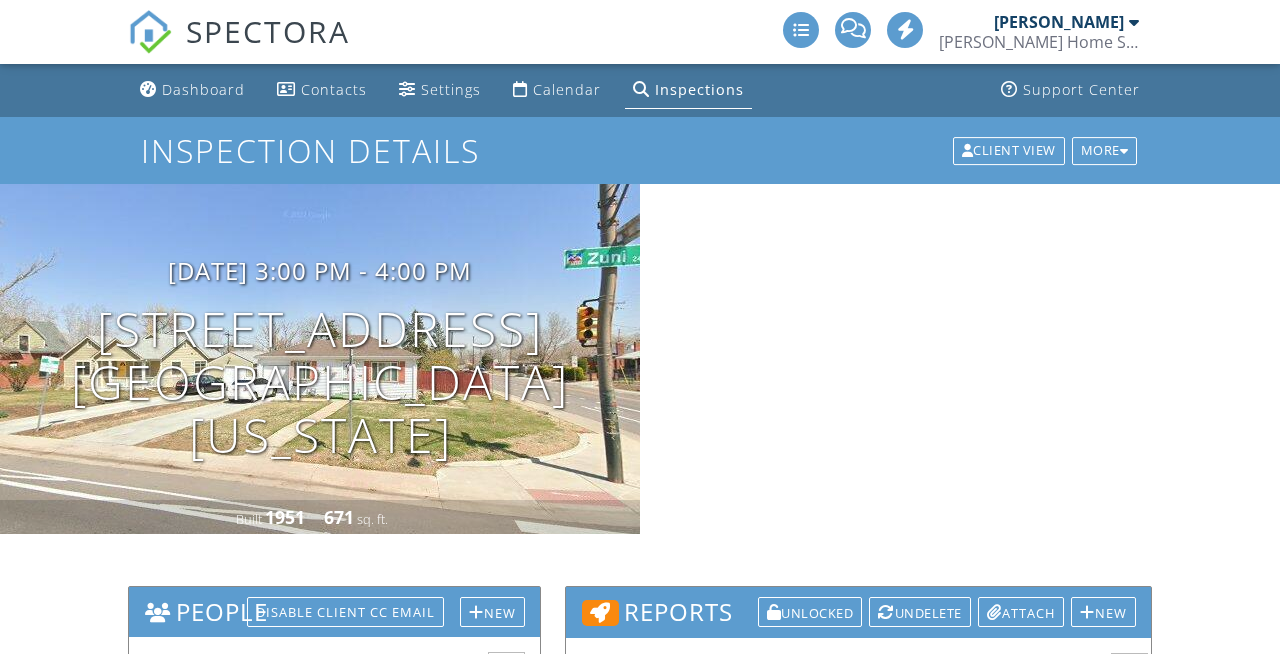 scroll, scrollTop: 0, scrollLeft: 0, axis: both 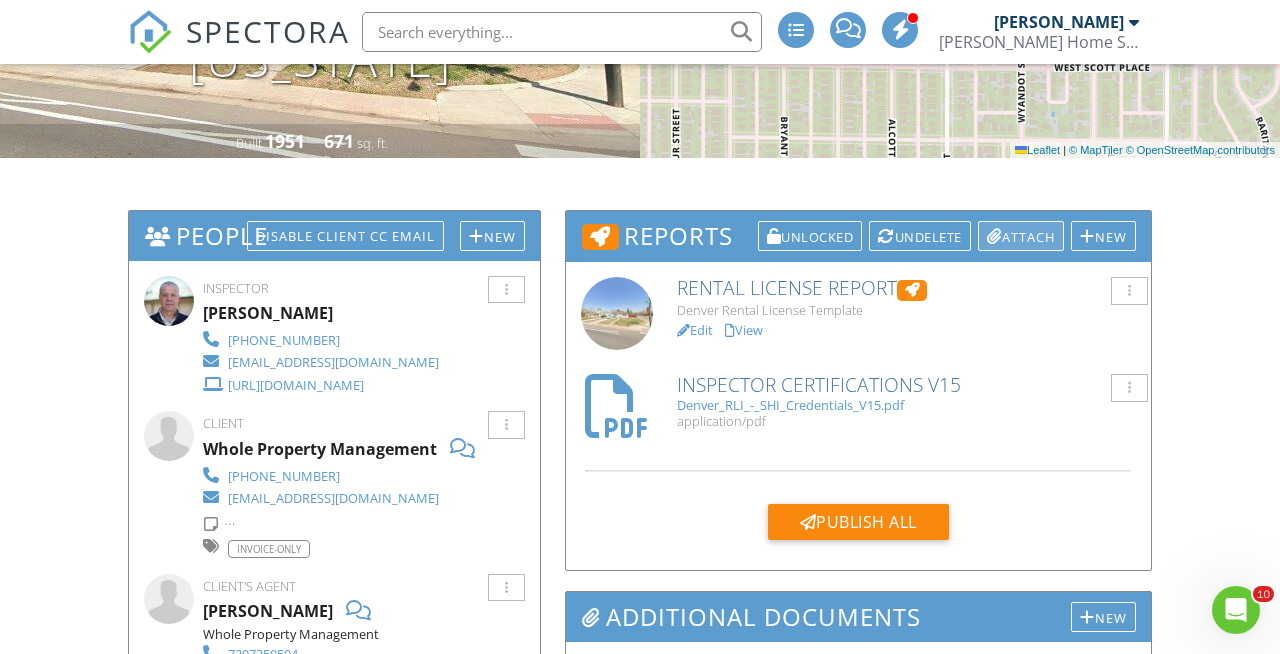 click on "Attach" at bounding box center (1021, 236) 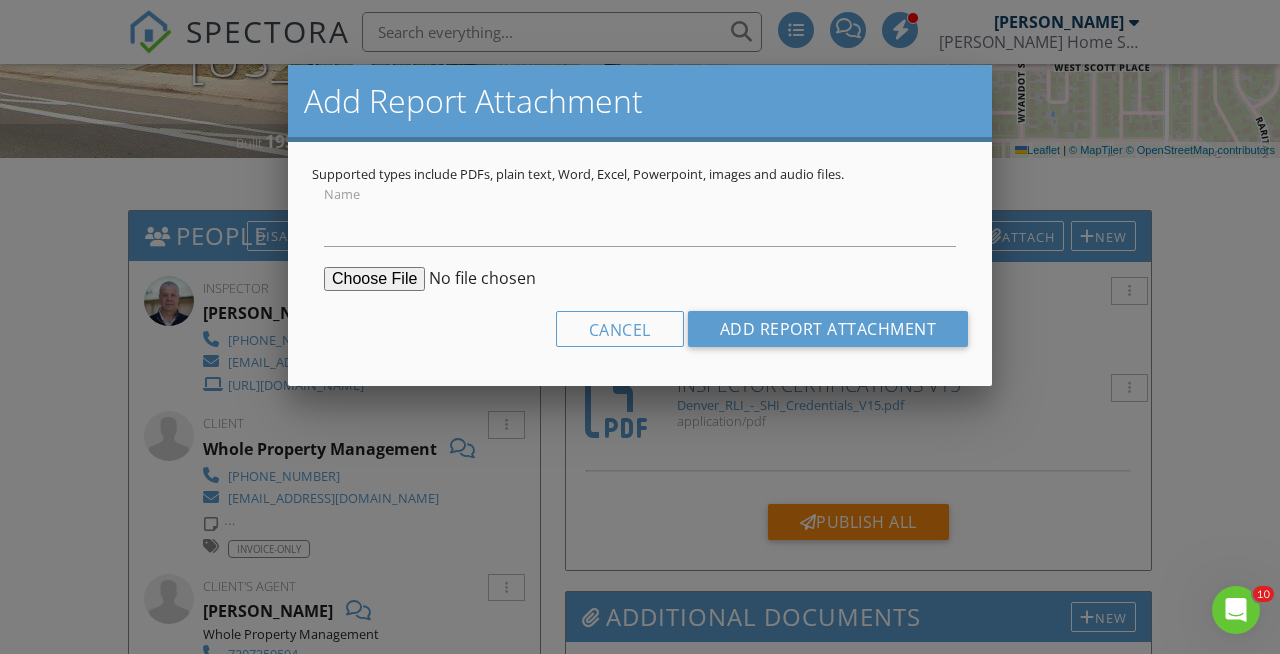 click at bounding box center (477, 279) 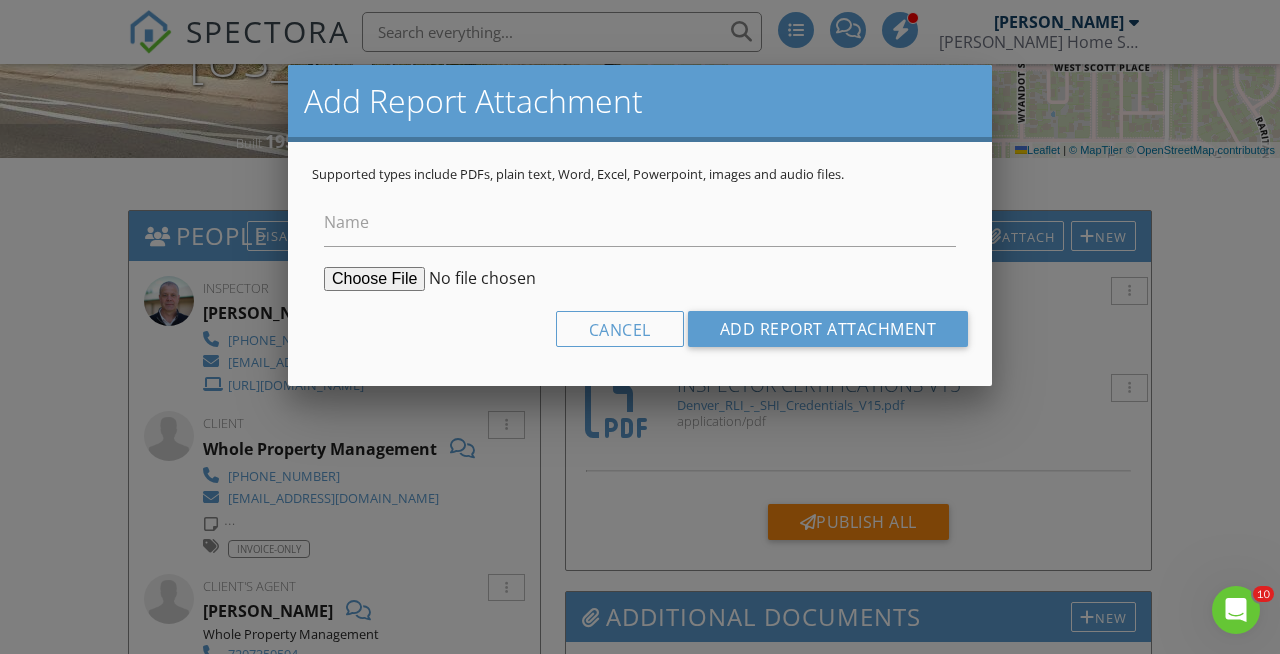 type on "C:\fakepath\4600 Zuni St non compliant signed.pdf" 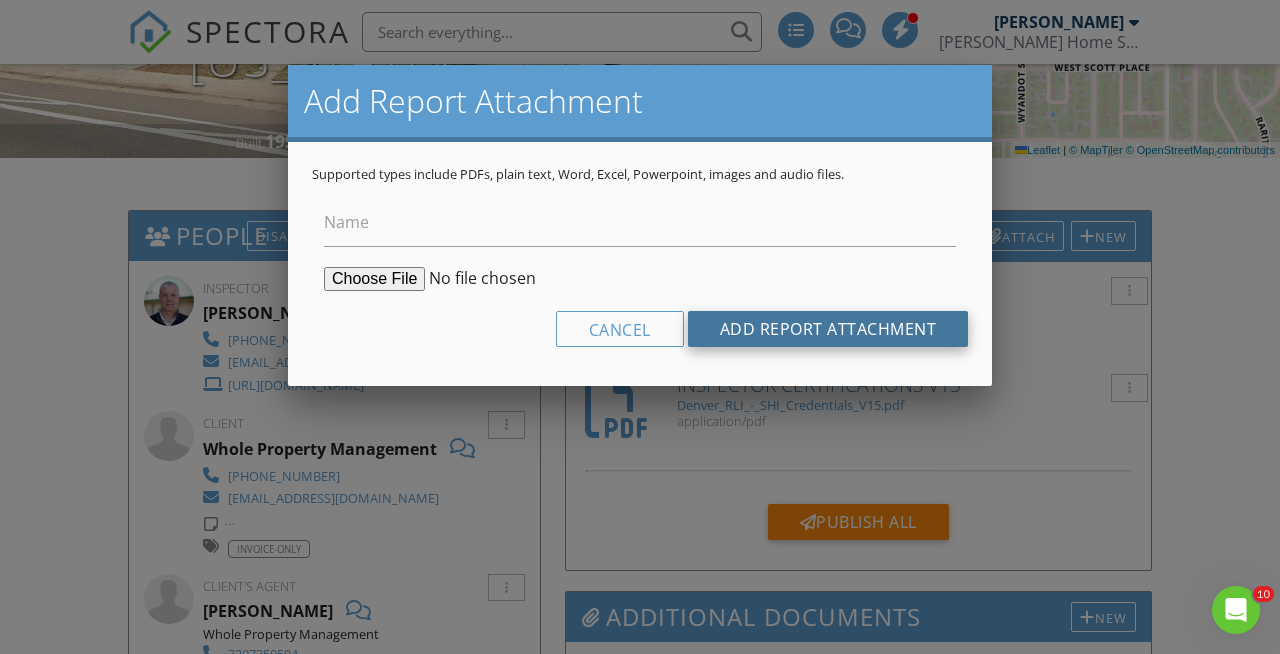 click on "Add Report Attachment" at bounding box center (828, 329) 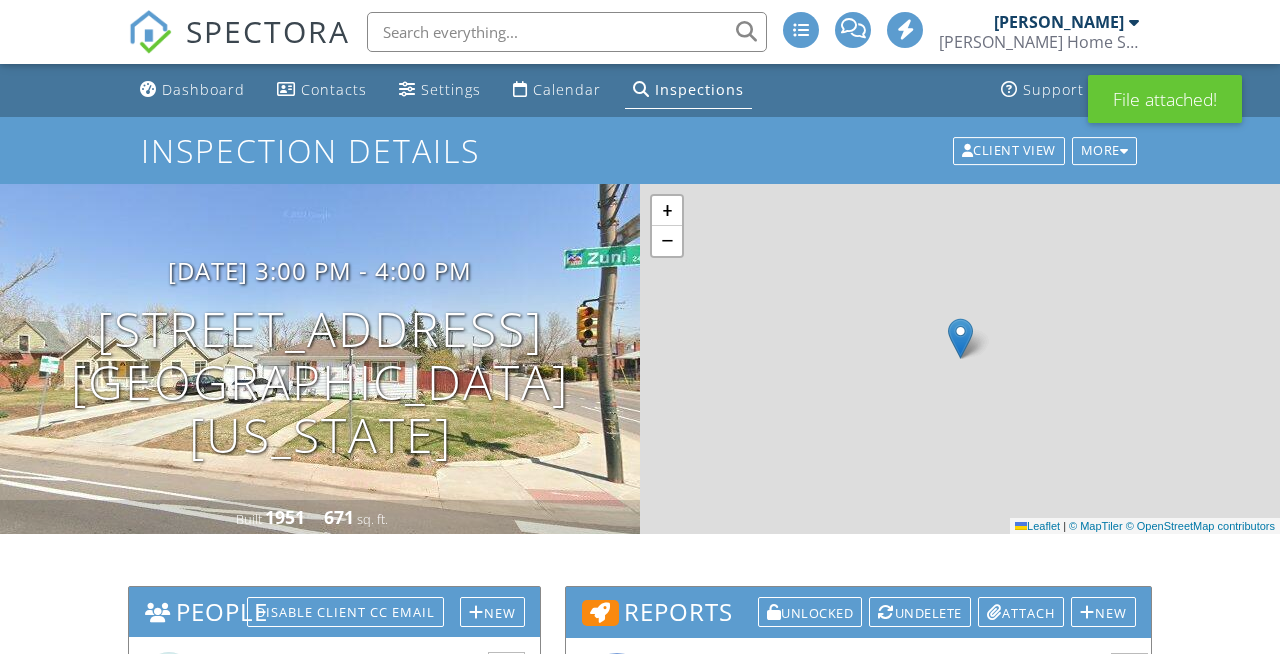 scroll, scrollTop: 711, scrollLeft: 0, axis: vertical 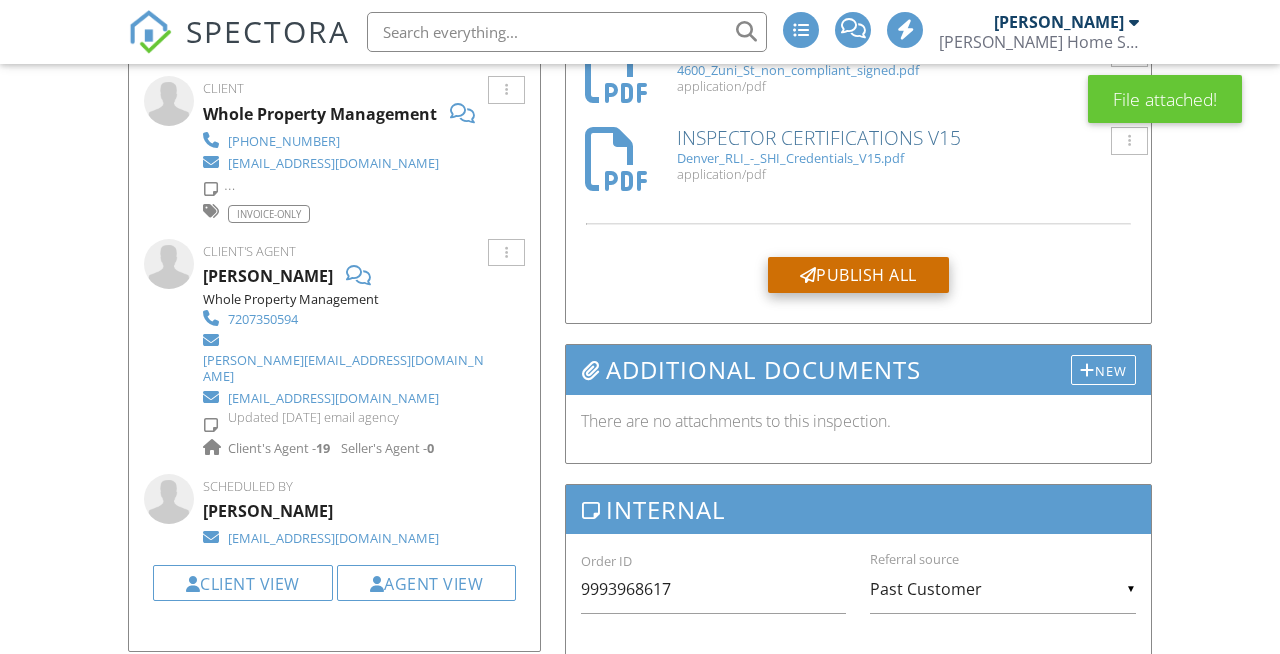 click on "Publish All" at bounding box center (858, 275) 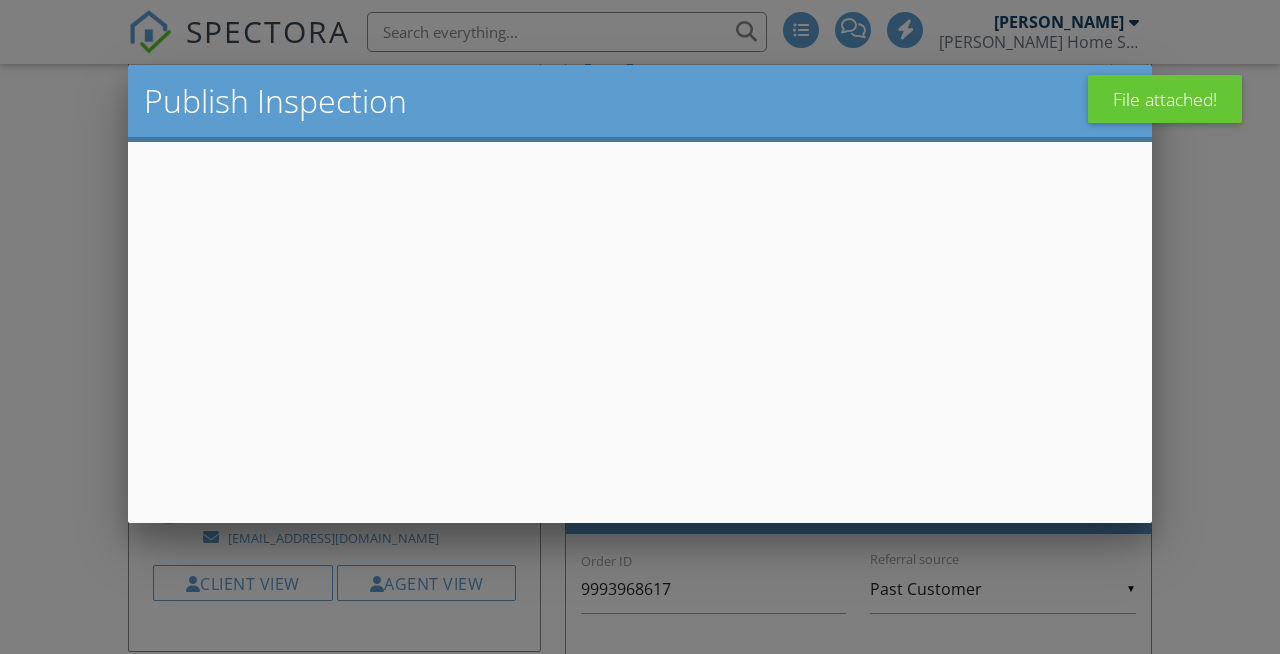 scroll, scrollTop: 711, scrollLeft: 0, axis: vertical 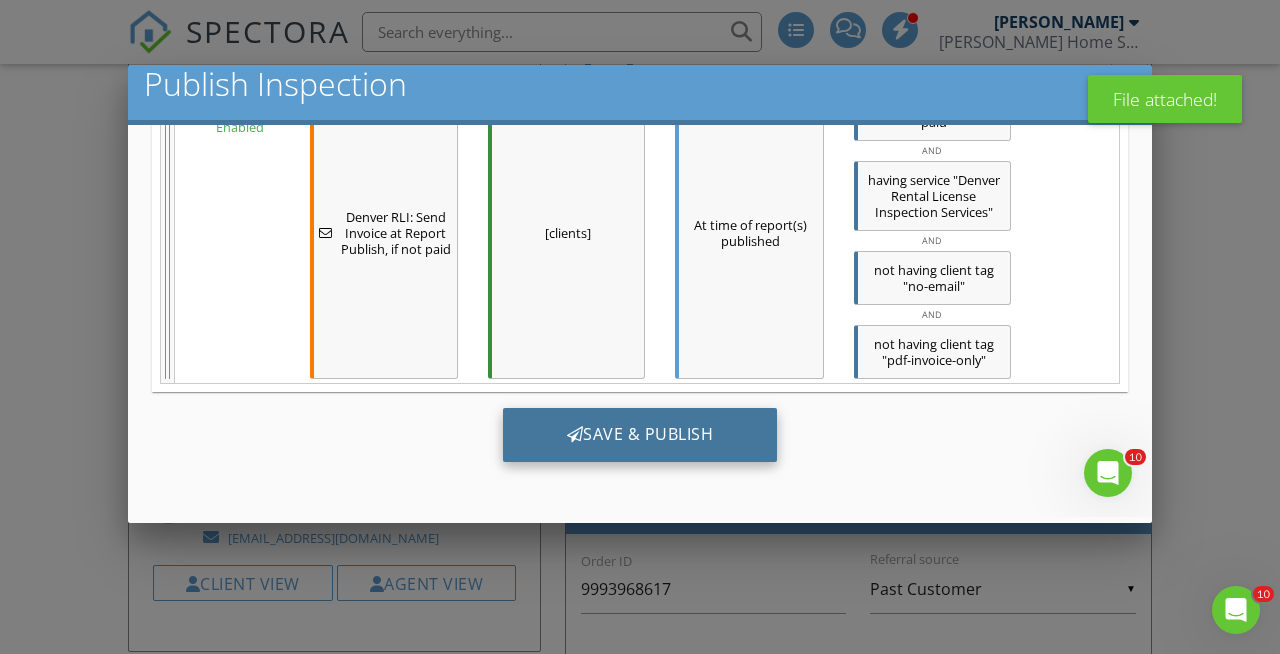 click on "Save & Publish" at bounding box center [640, 435] 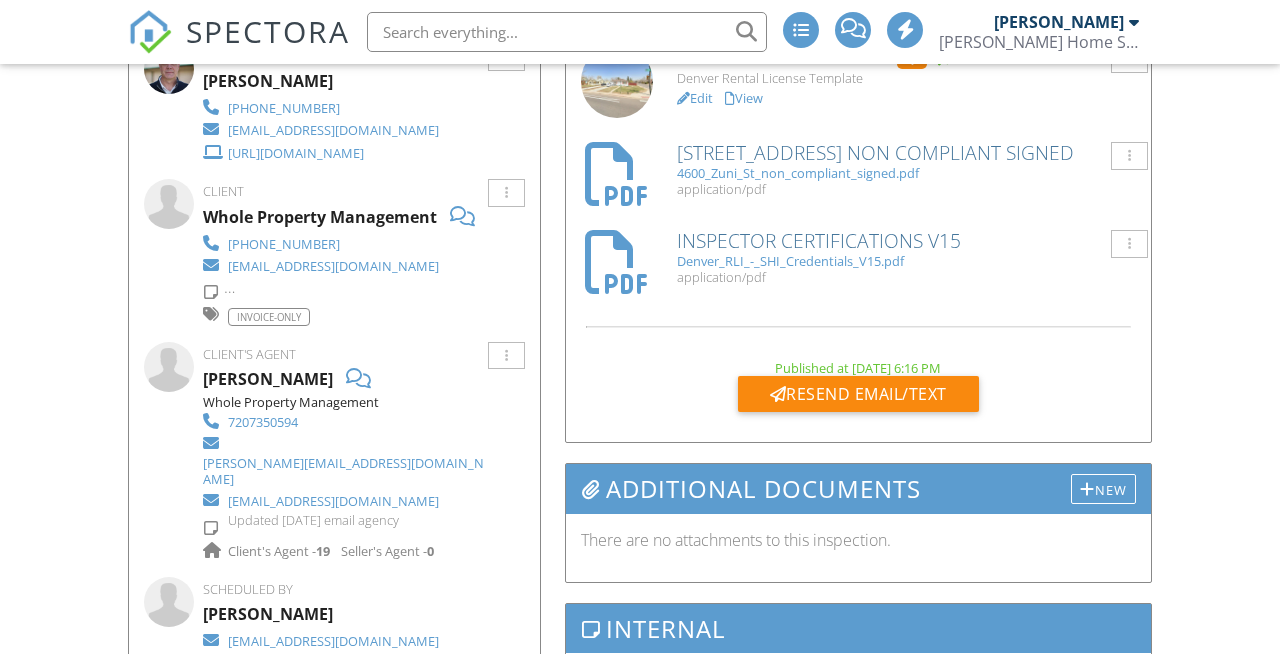 scroll, scrollTop: 0, scrollLeft: 0, axis: both 